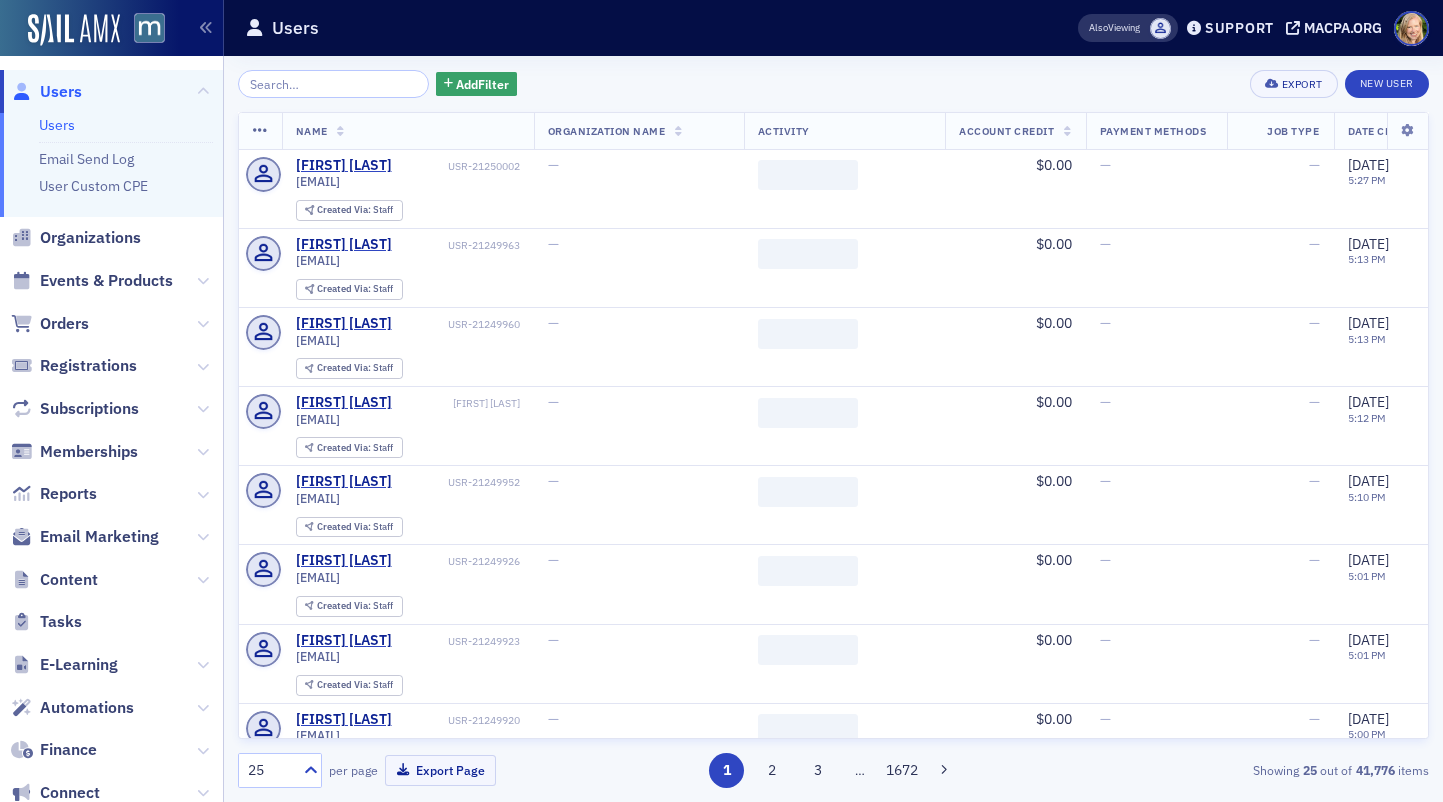 scroll, scrollTop: 0, scrollLeft: 0, axis: both 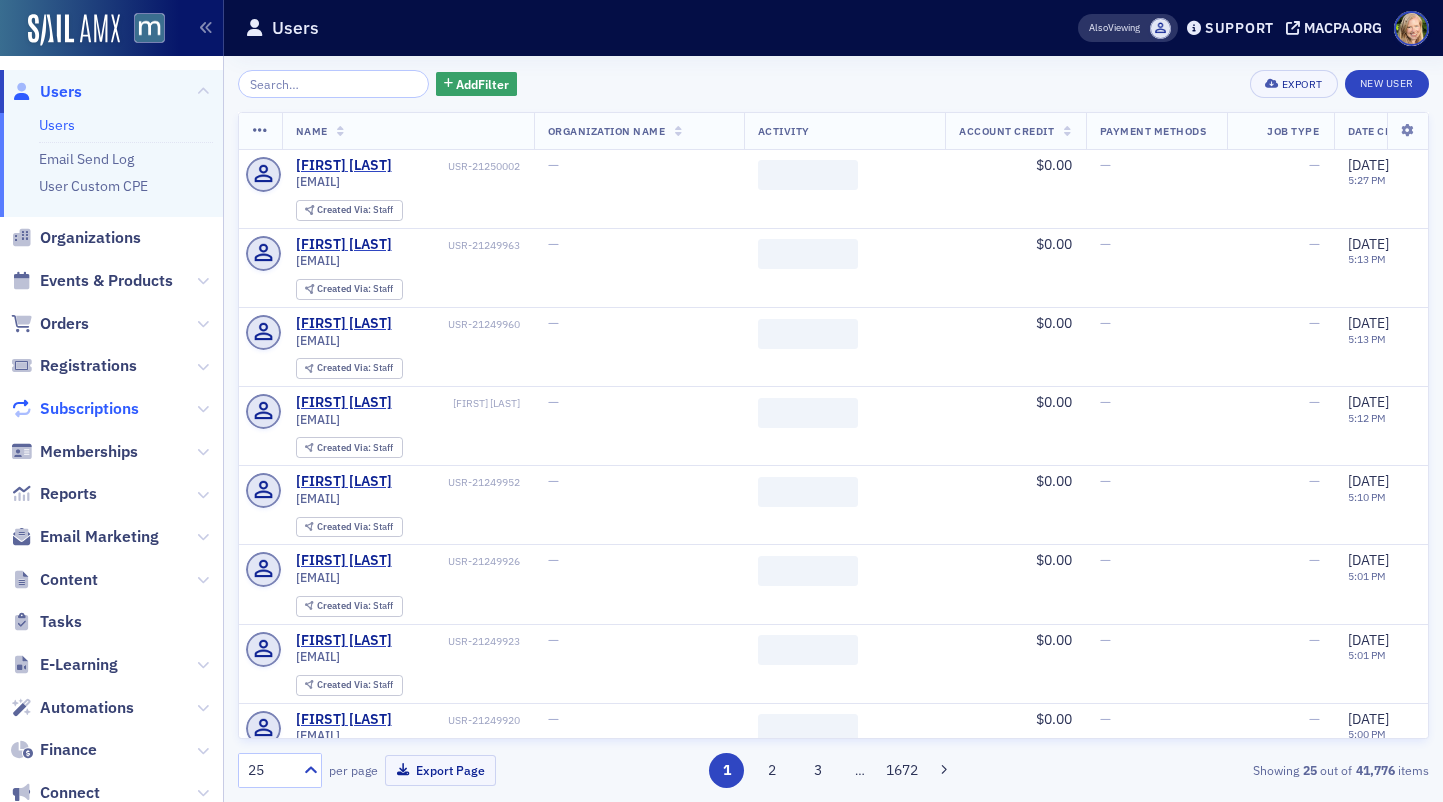 click on "Subscriptions" 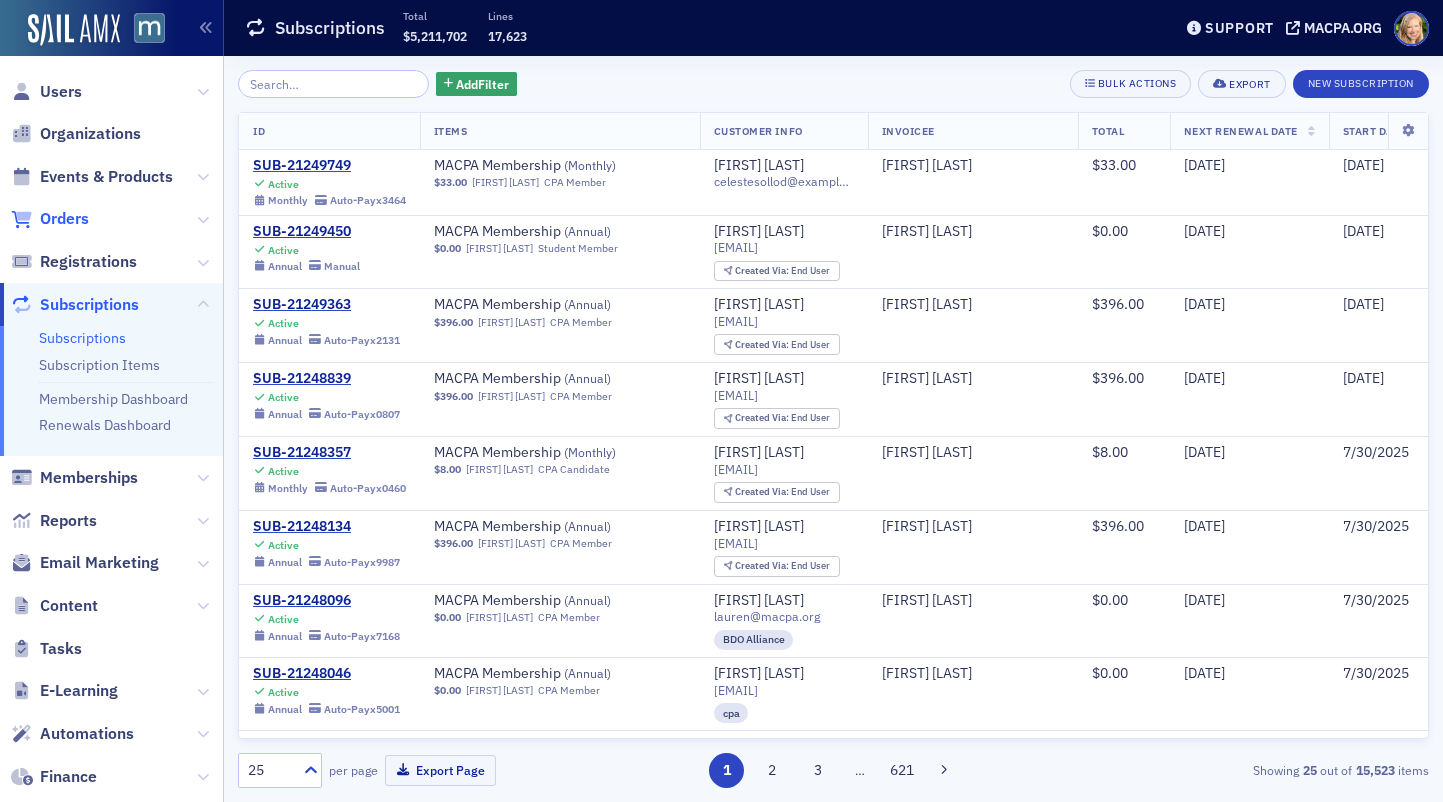 click on "Orders" 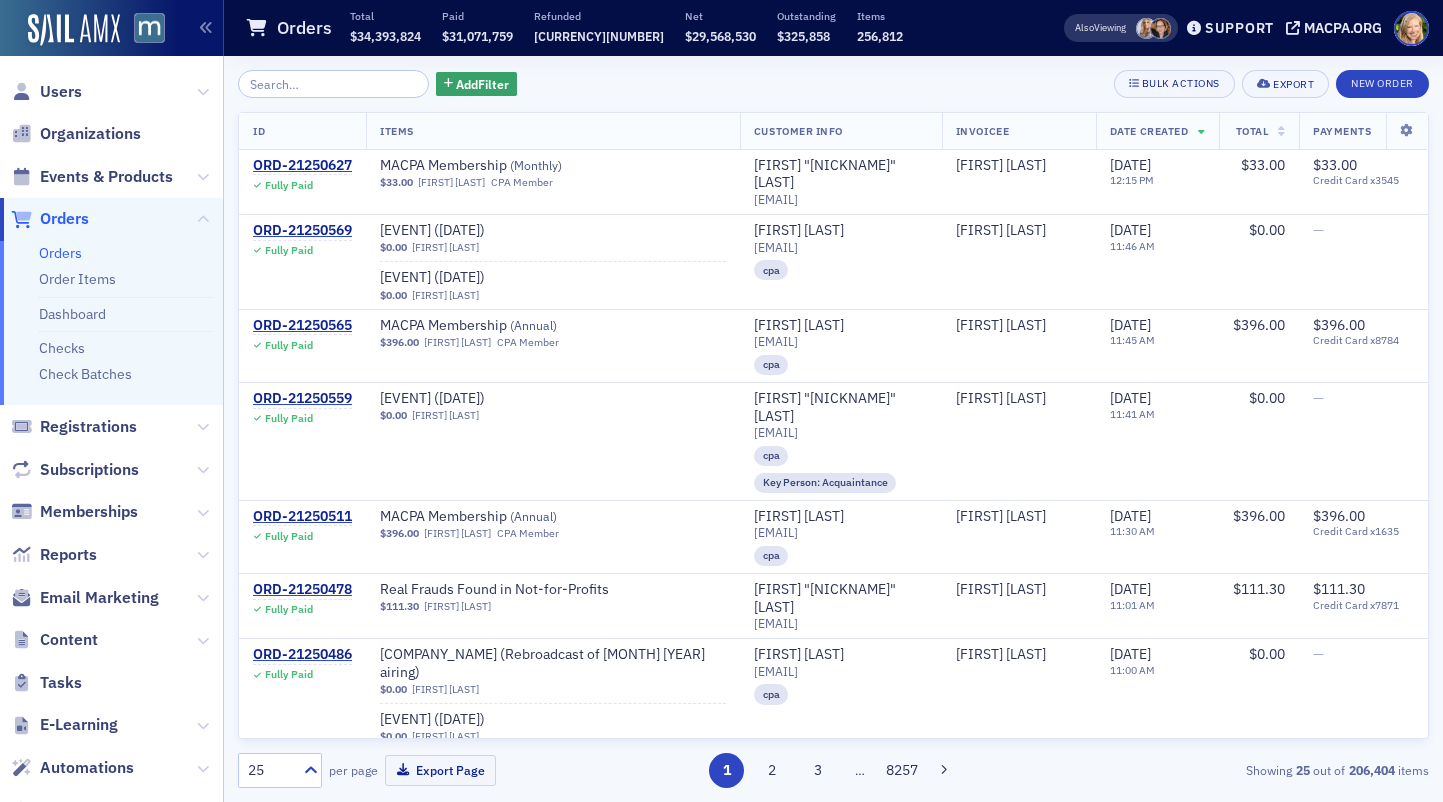 click on "Organizations" 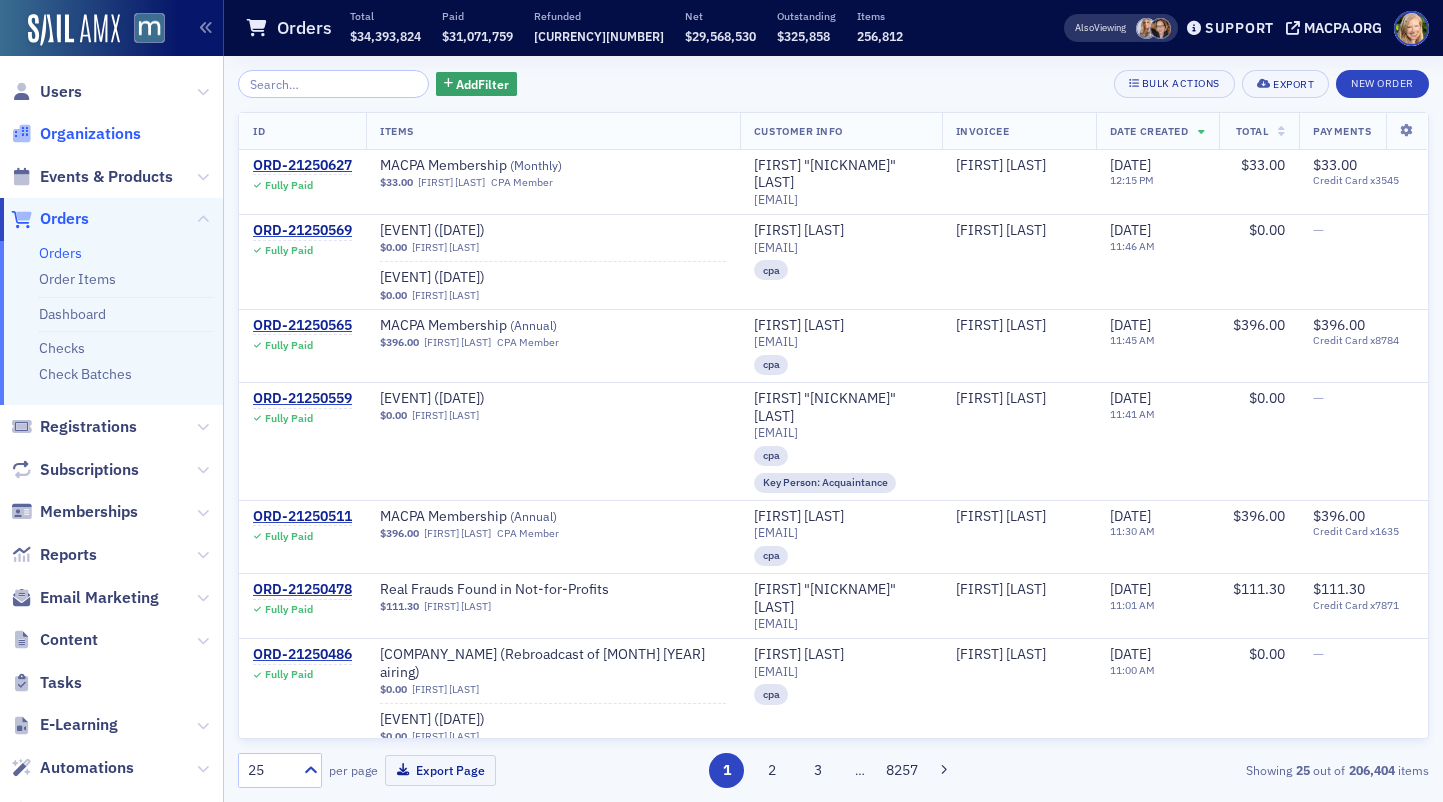 click on "Organizations" 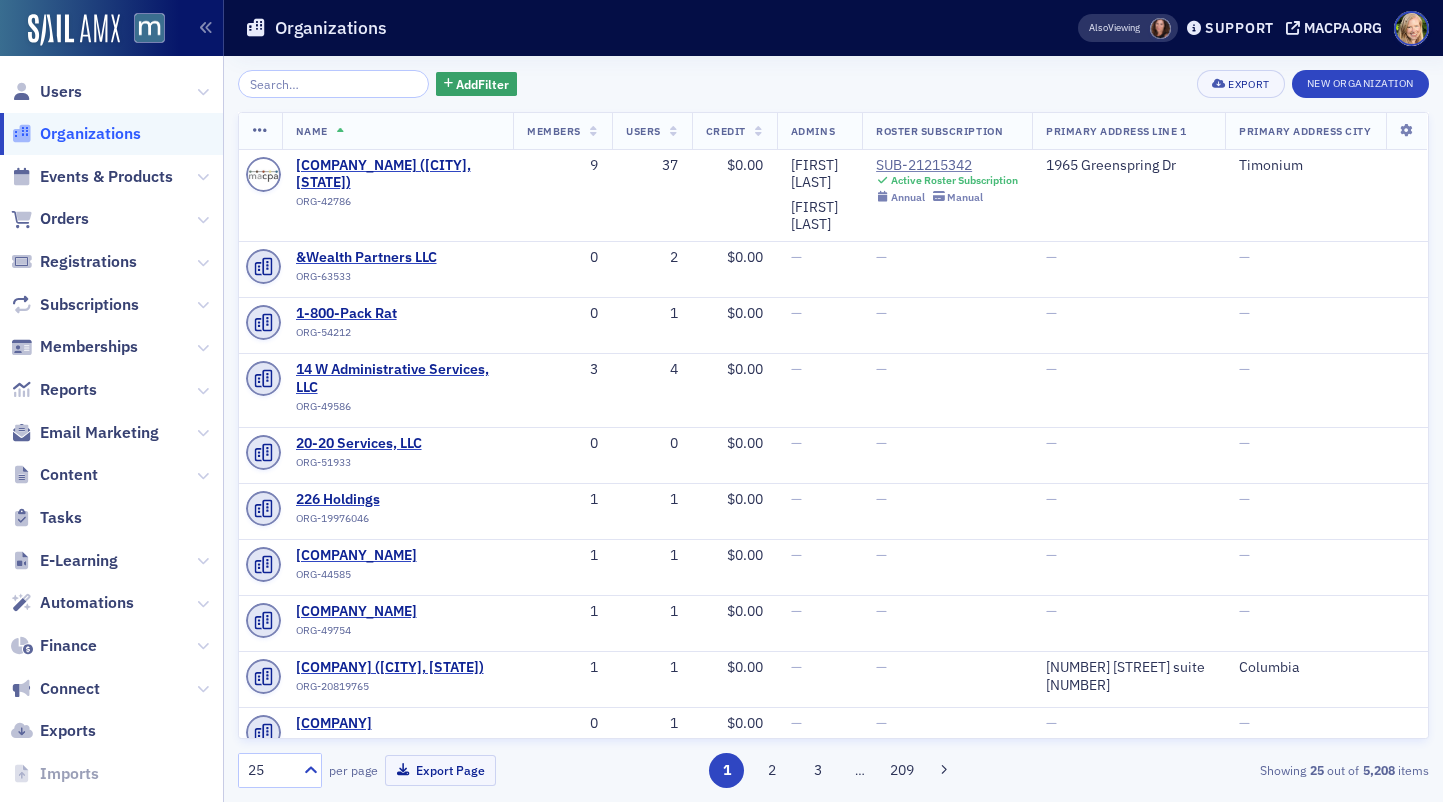 click 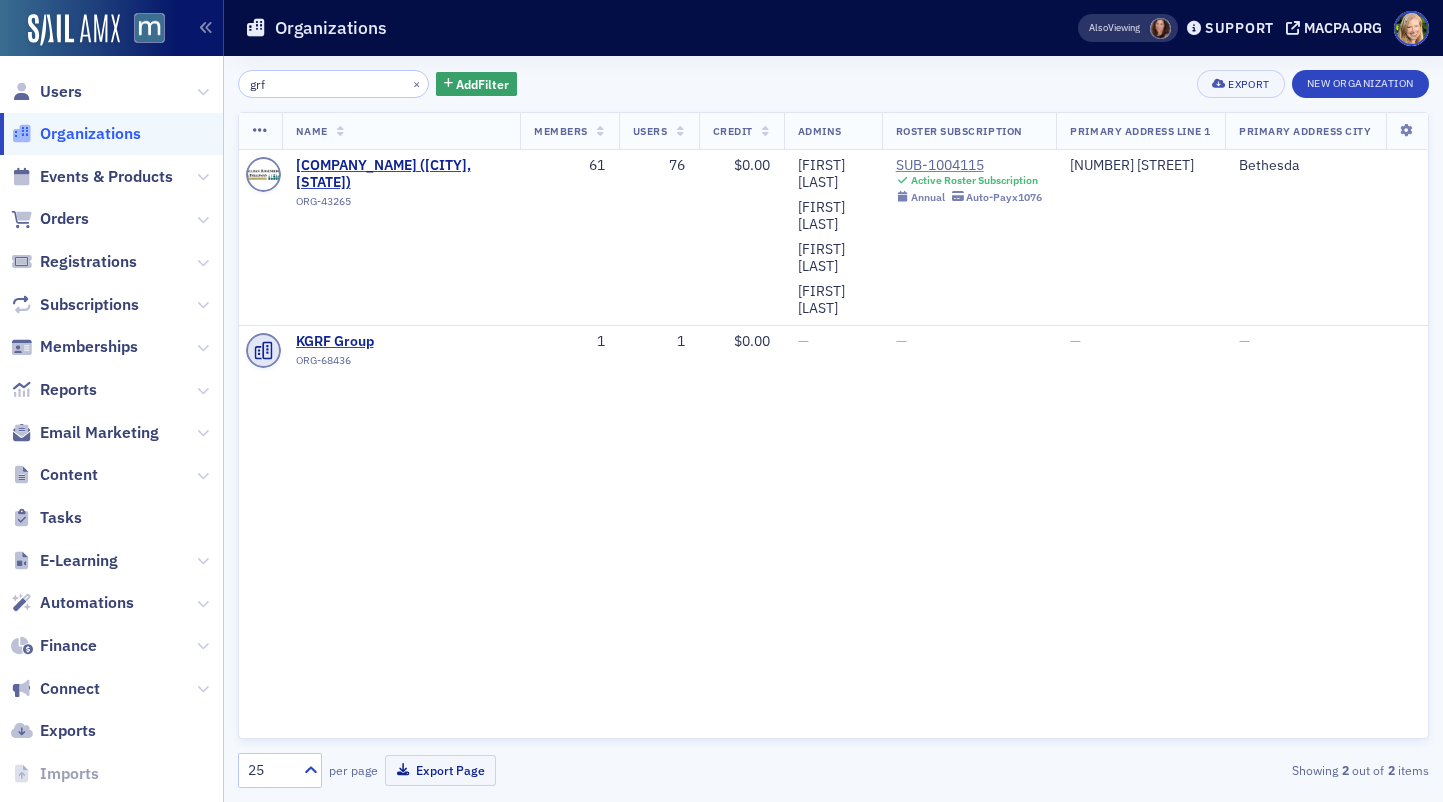 type on "grf" 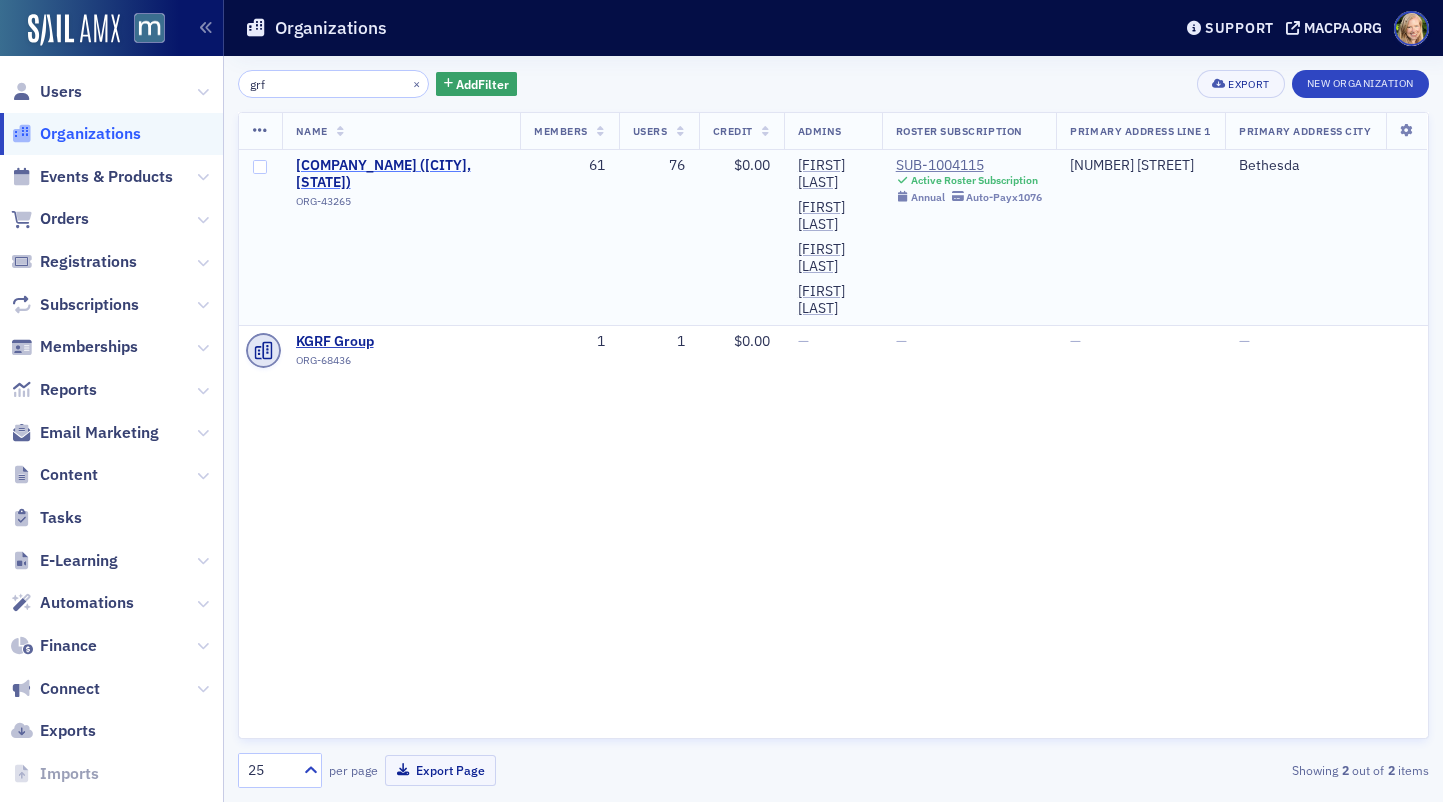 click on "GRF CPAs & ADVISORS (Bethesda, MD)" 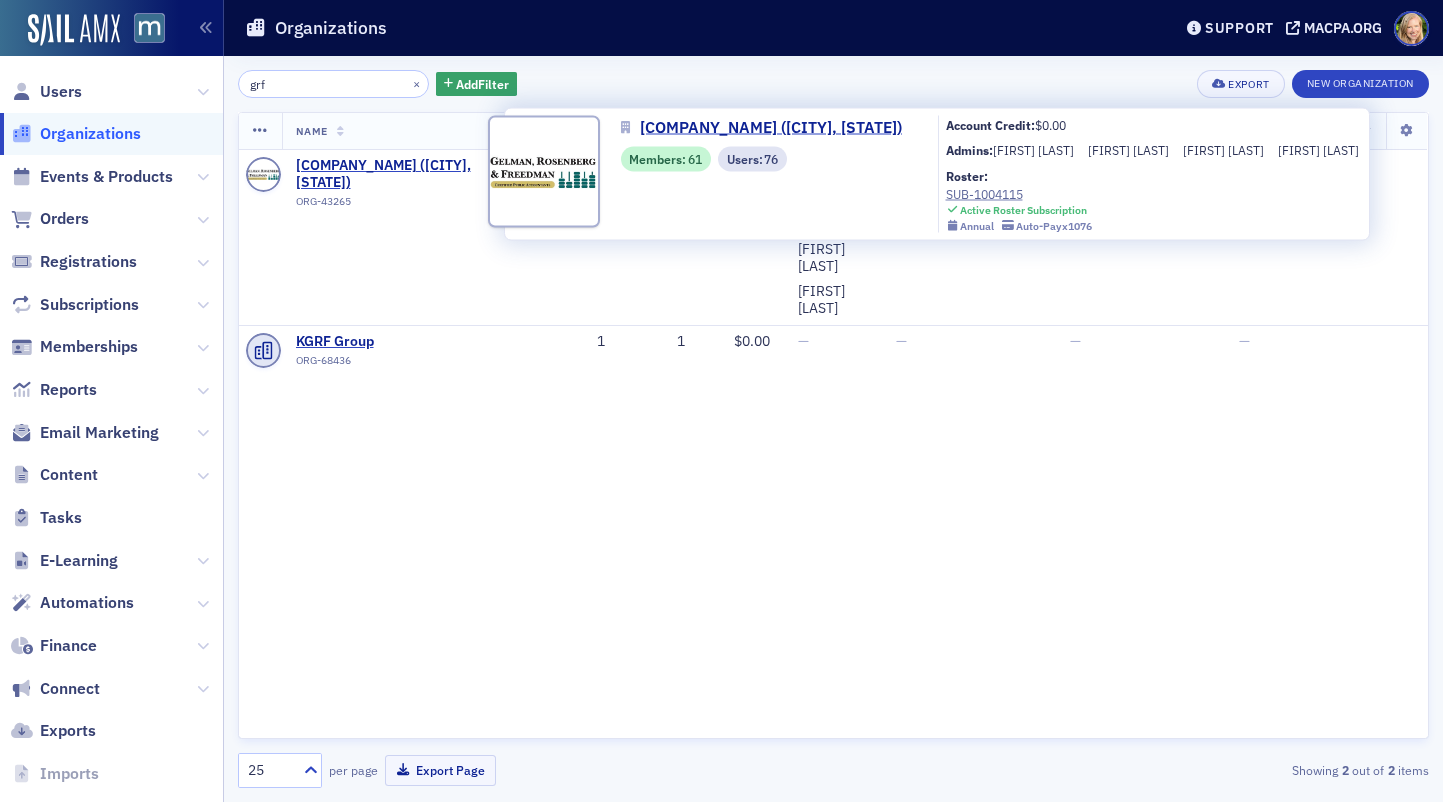 select on "US" 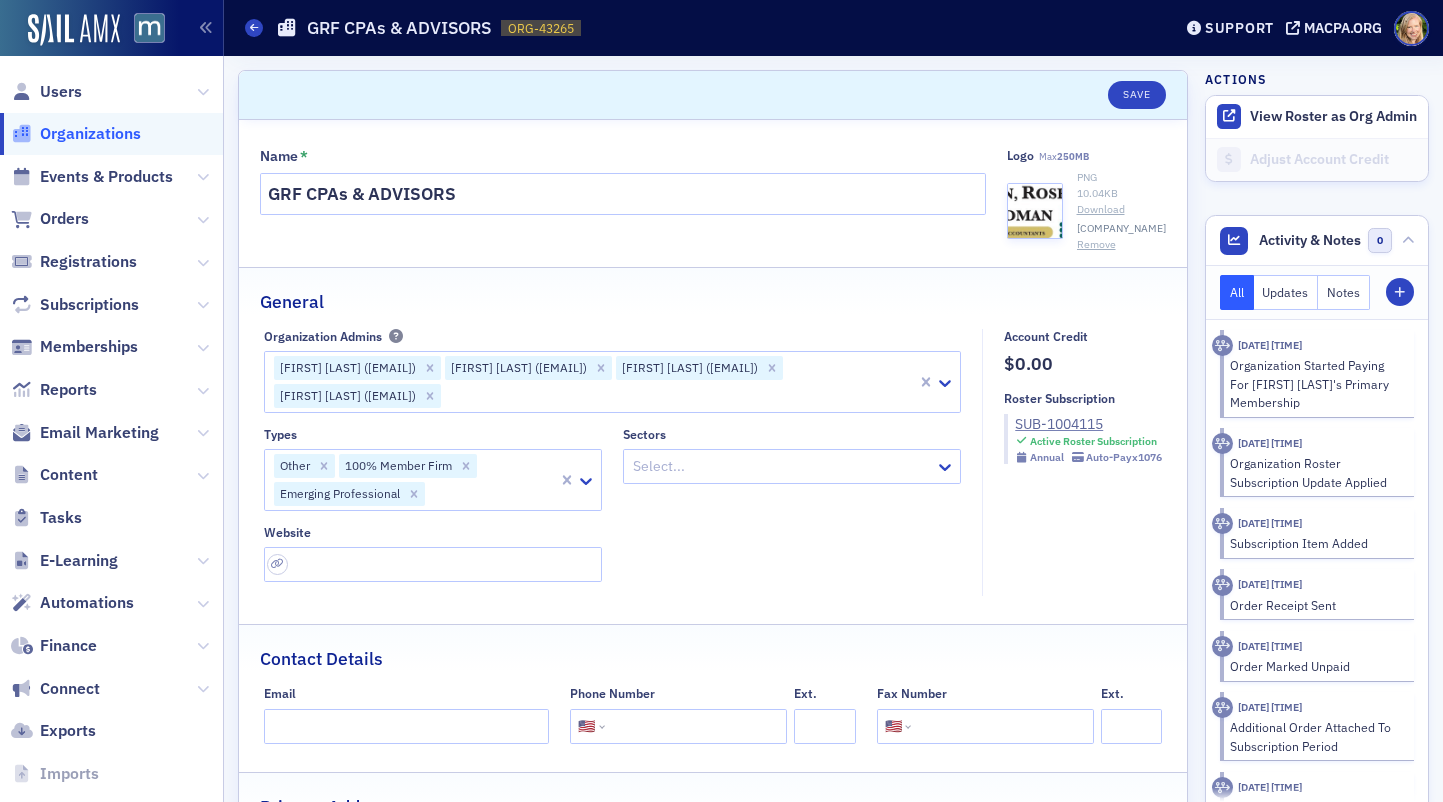 click 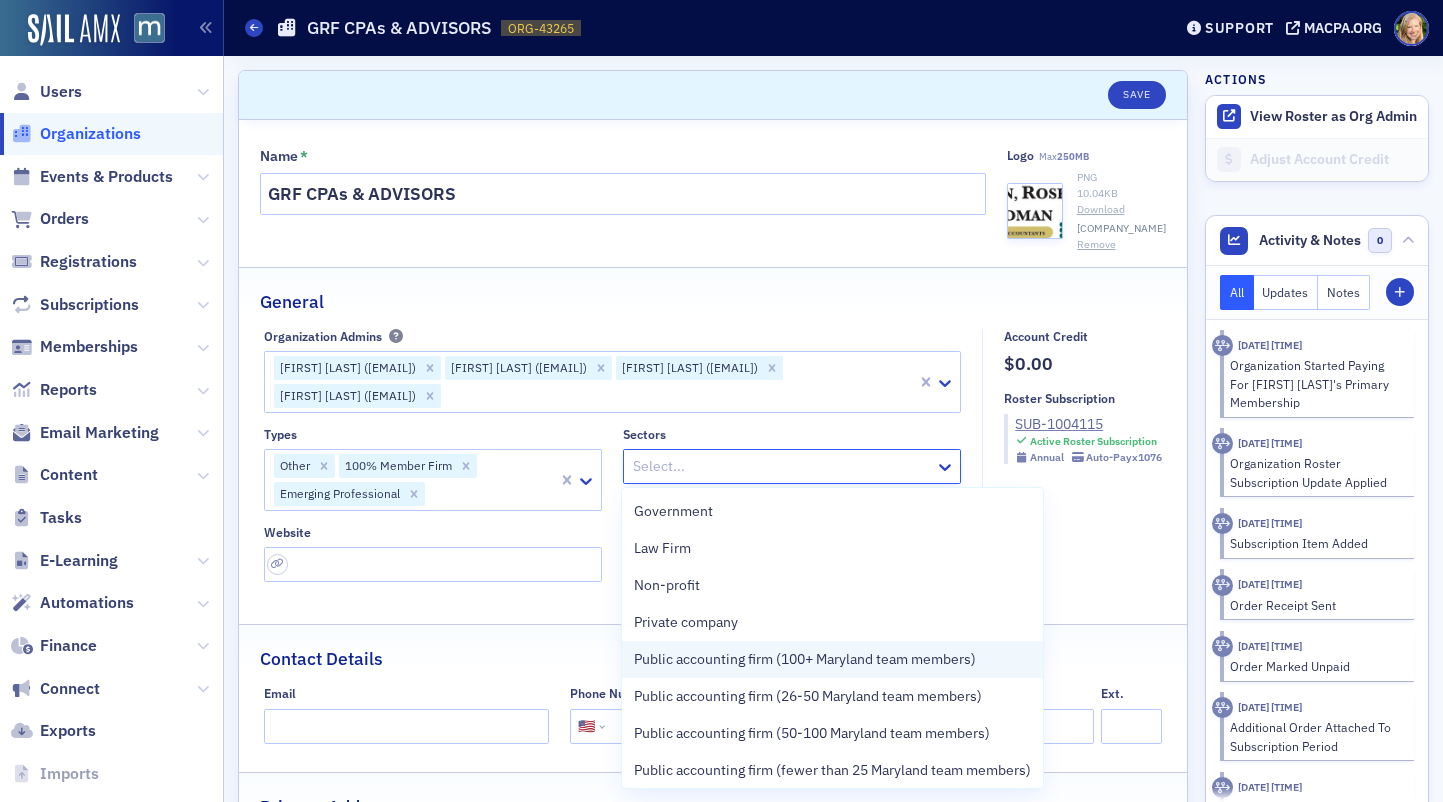 scroll, scrollTop: 101, scrollLeft: 0, axis: vertical 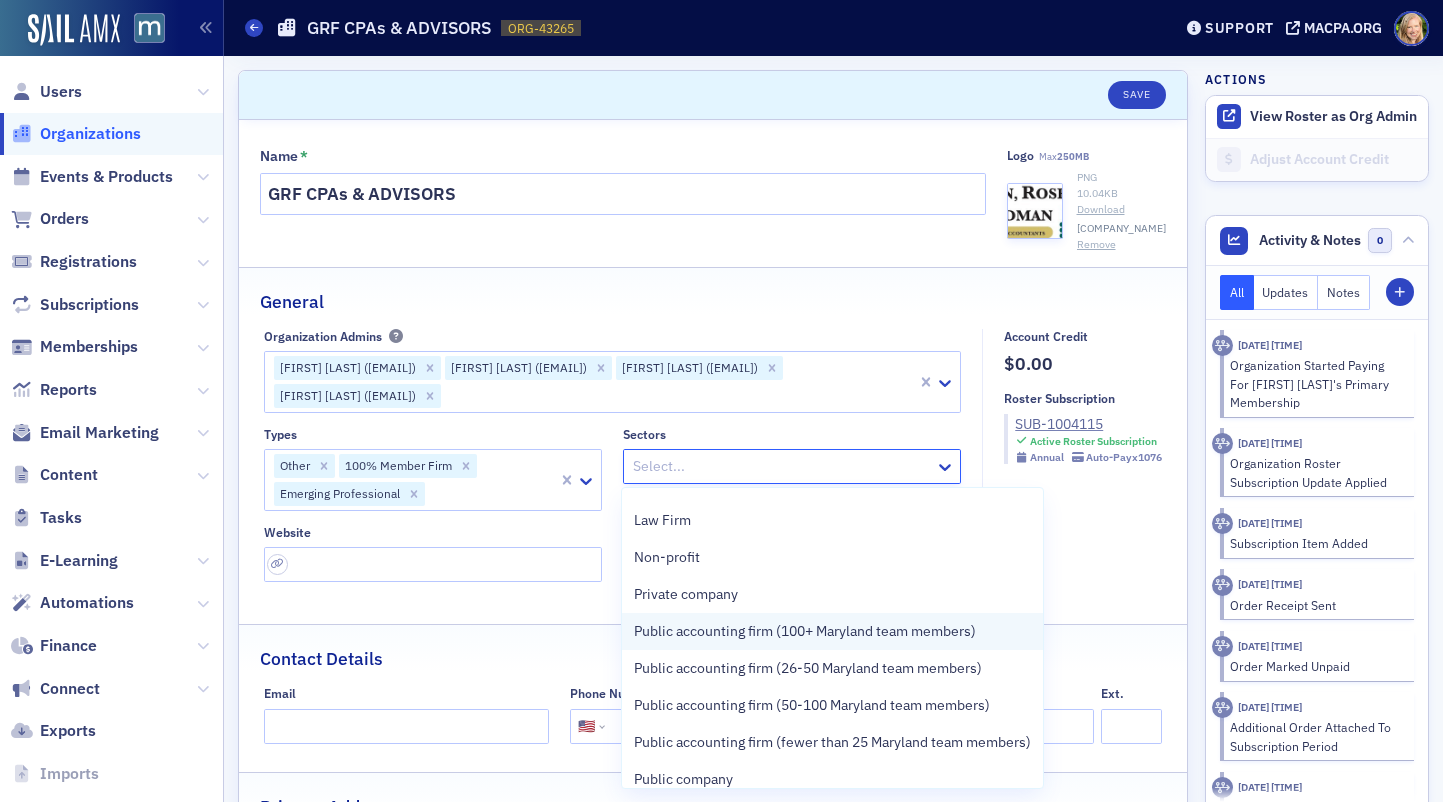click on "Public accounting firm (100+ Maryland team members)" at bounding box center [805, 631] 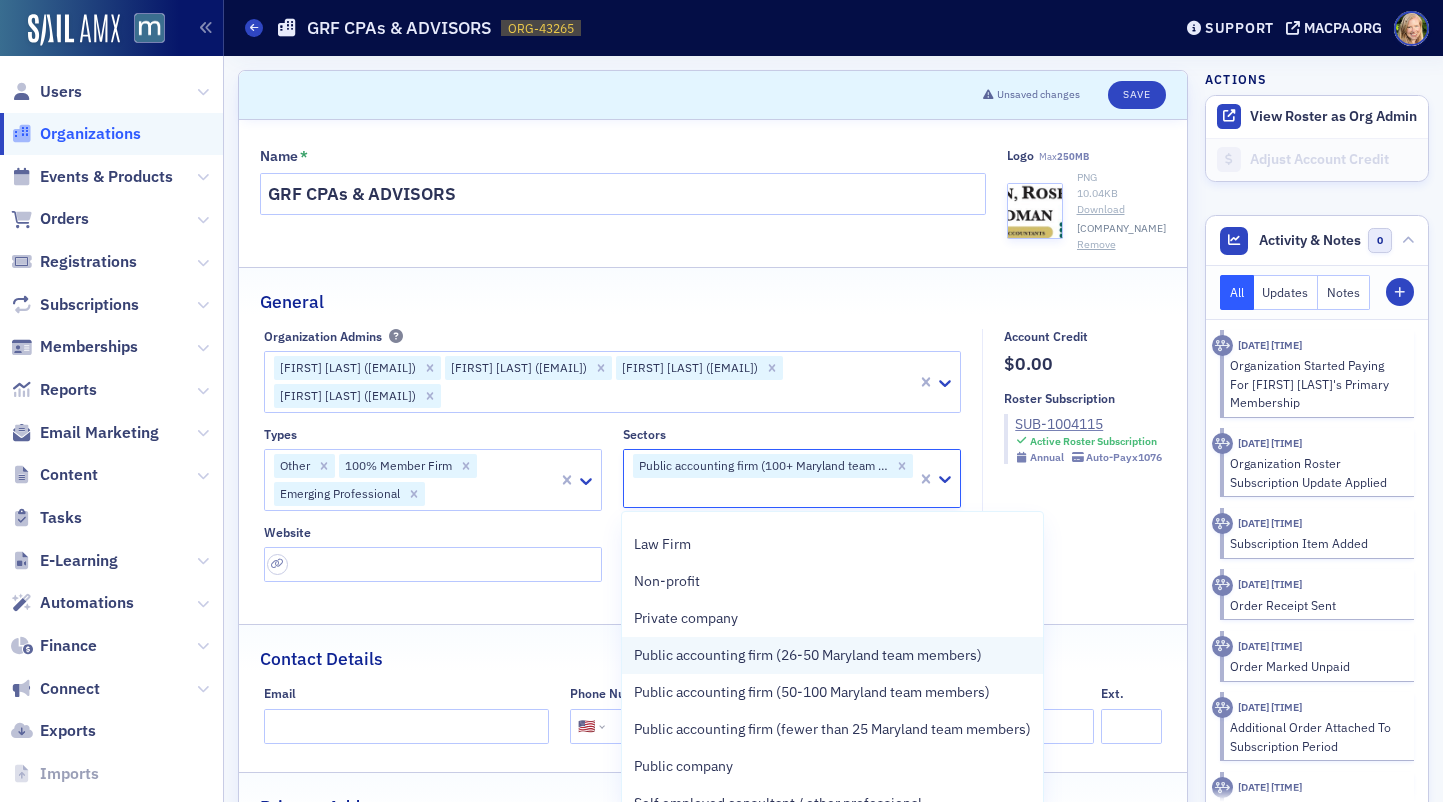 scroll, scrollTop: 189, scrollLeft: 0, axis: vertical 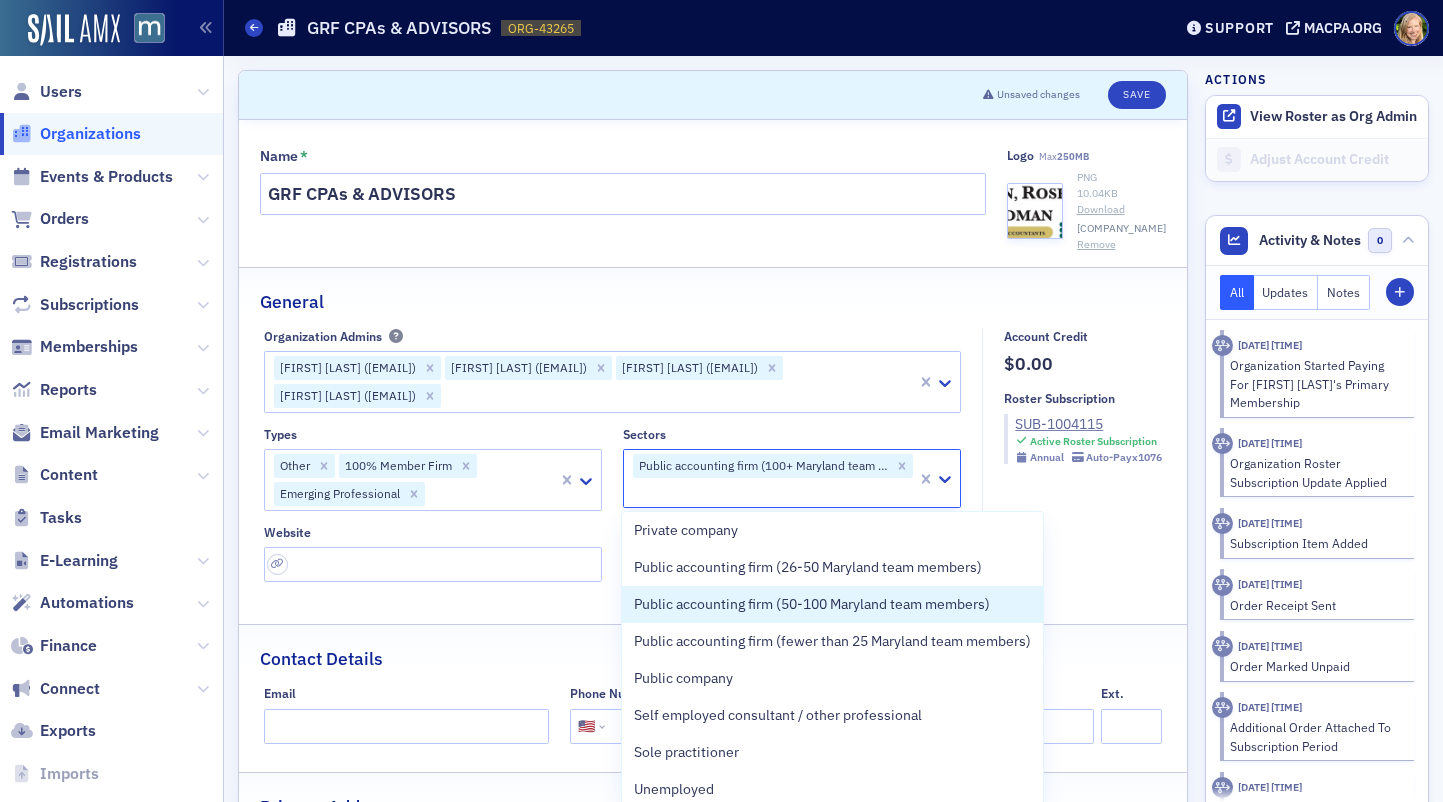 click on "General Organization Admins Annel Cooke (acooke@grfcpa.com) Brooke Golden (bgolden@grfcpa.com) Mary Villany (mvillany@grfcpa.com) Lauren Jones (ljones@grfcpa.com) Types Other 100% Member Firm Emerging Professional Sectors option Public accounting firm (100+ Maryland team members), selected. Public accounting firm (50-100 Maryland team members), 8 of 13. 13 results available. Use Up and Down to choose options, press Enter to select the currently focused option, press Escape to exit the menu, press Tab to select the option and exit the menu. Public accounting firm (100+ Maryland team members) Website Account Credit $0.00 Roster Subscription SUB-1004115 Active Roster Subscription Annual   Auto-Pay  x1076" 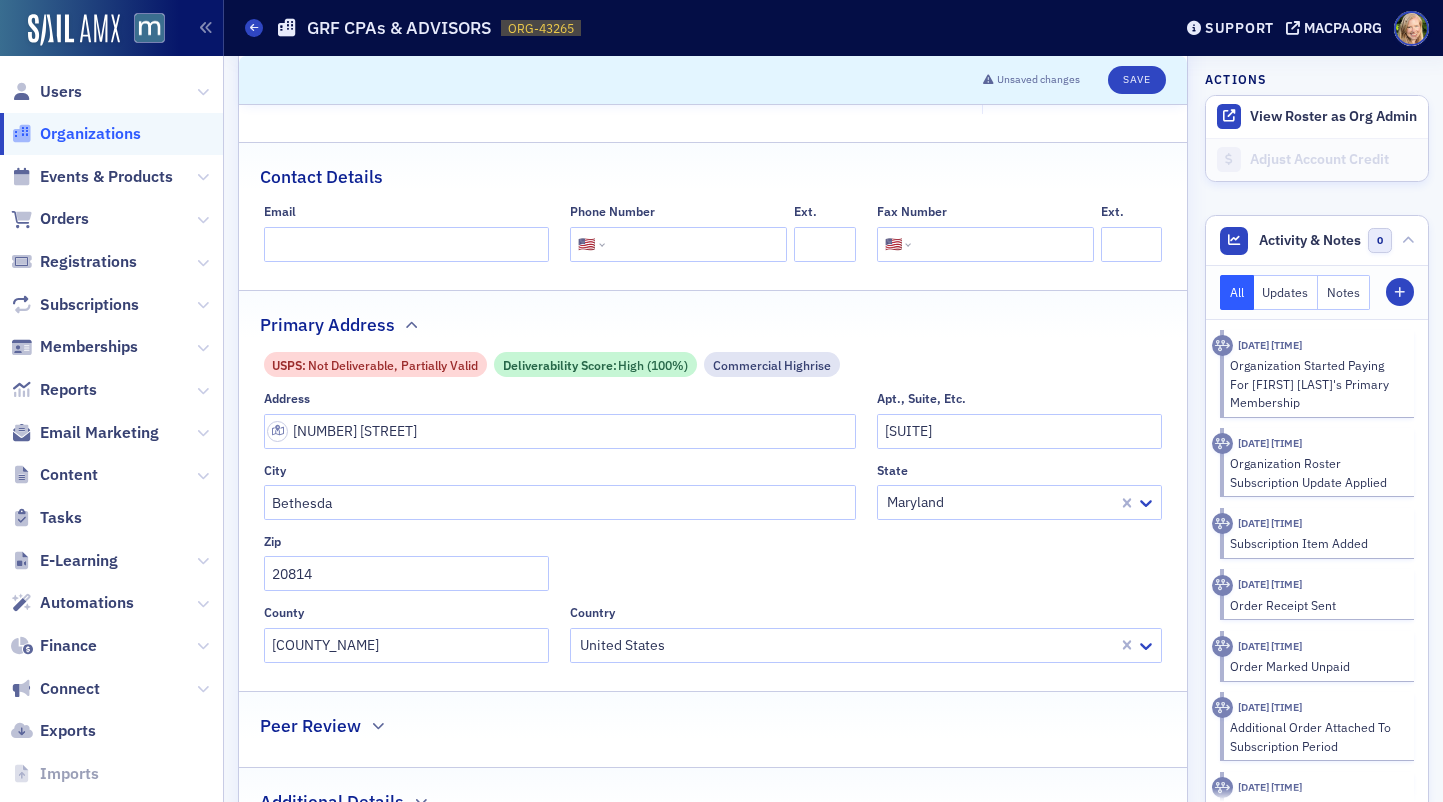 scroll, scrollTop: 0, scrollLeft: 0, axis: both 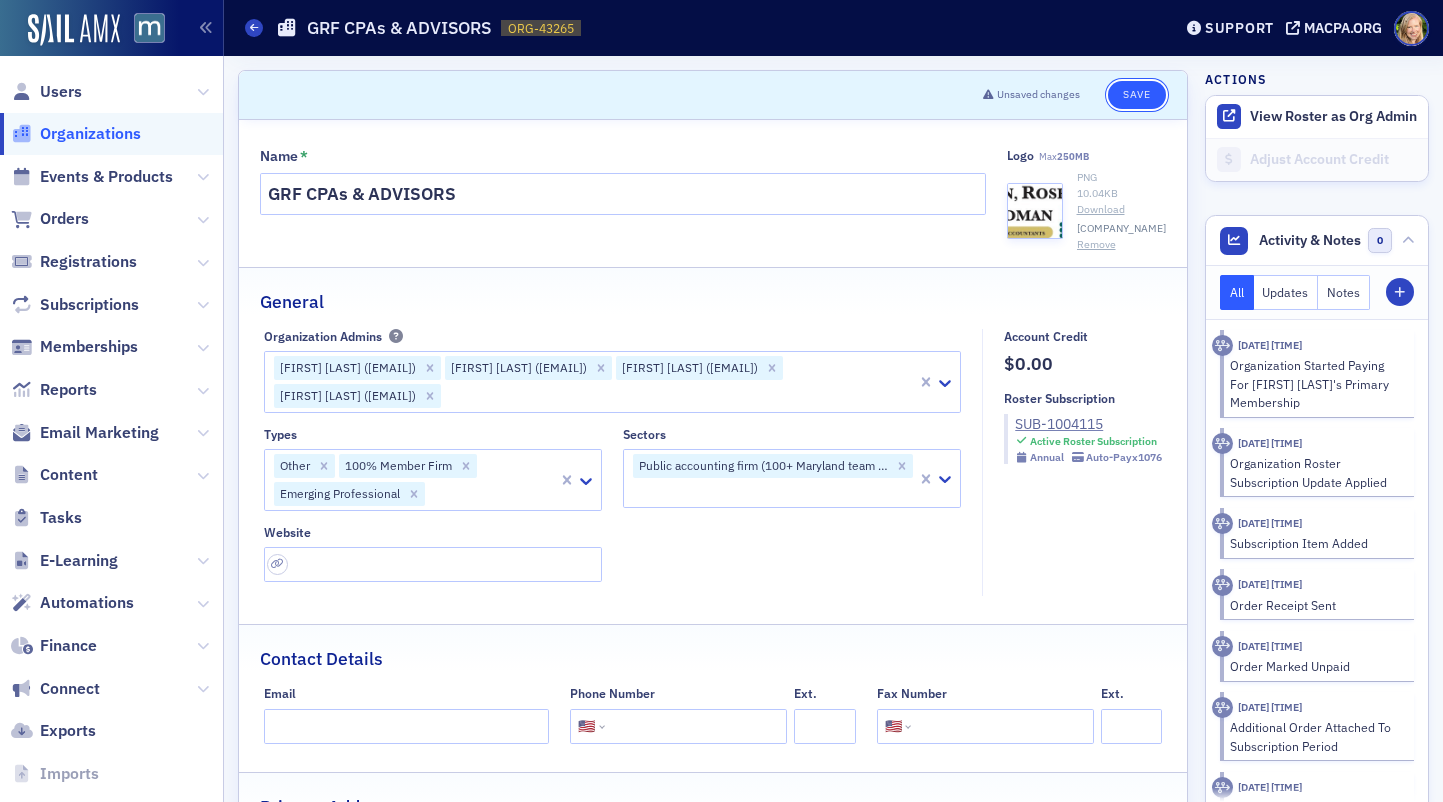 click on "Save" 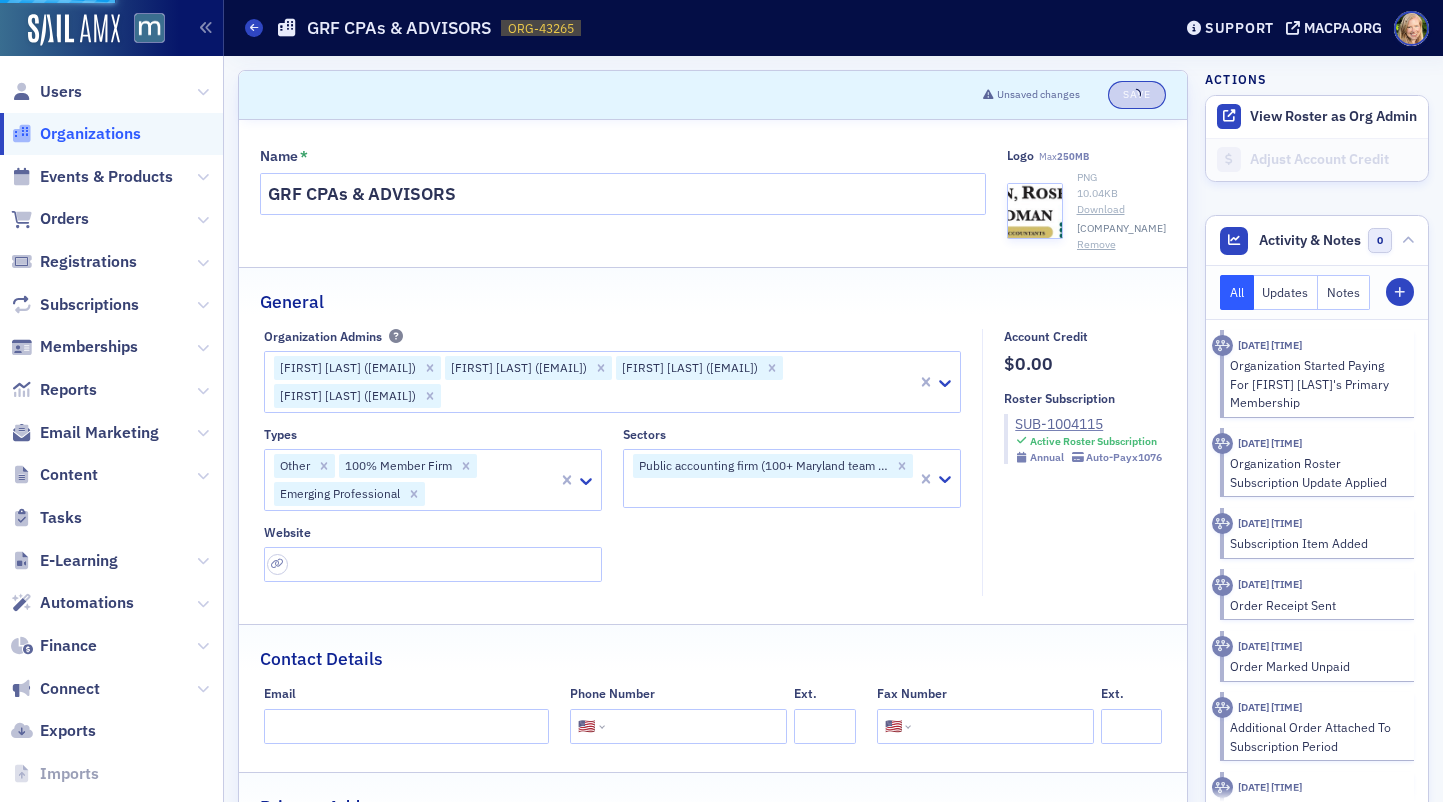select on "US" 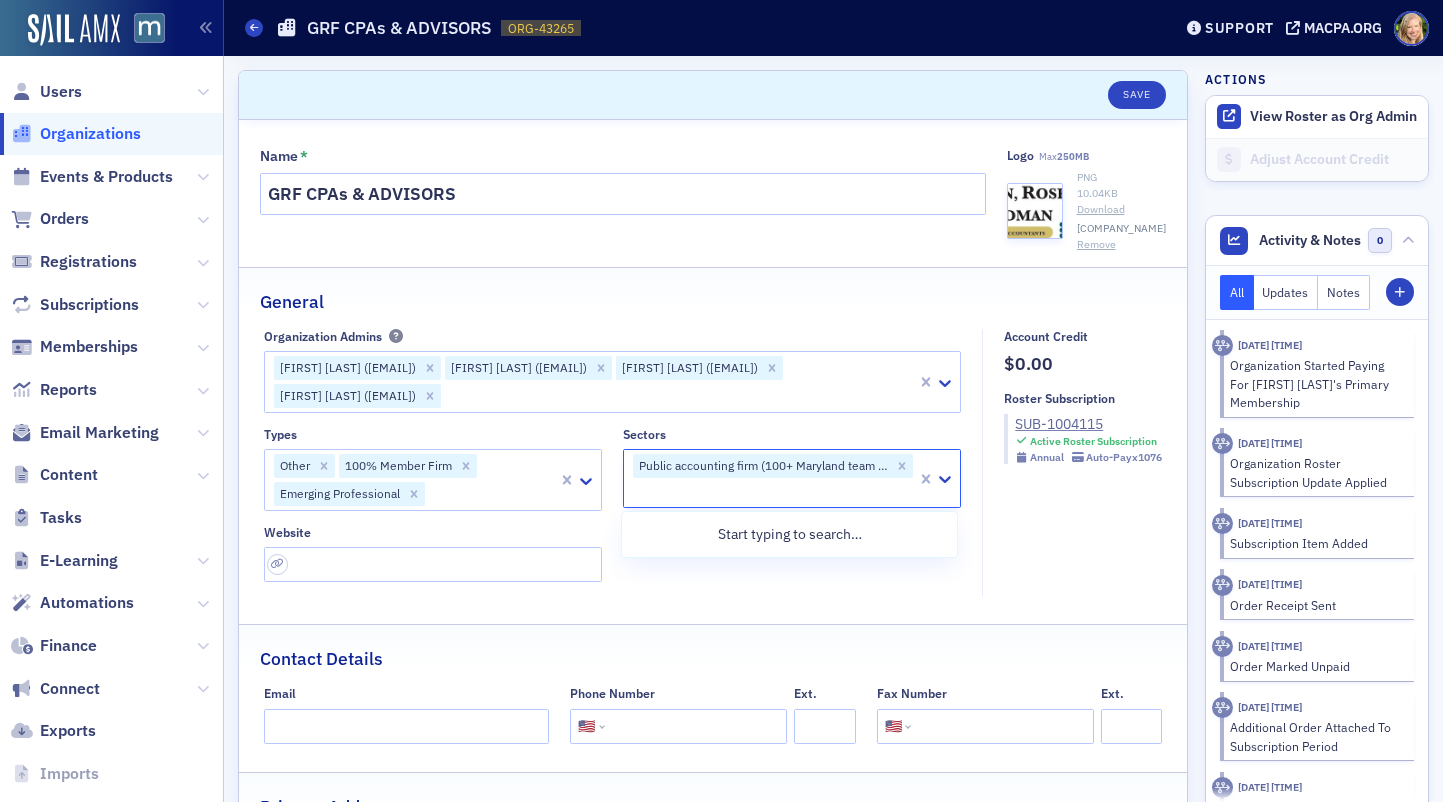 click on "Public accounting firm (100+ Maryland team members)" 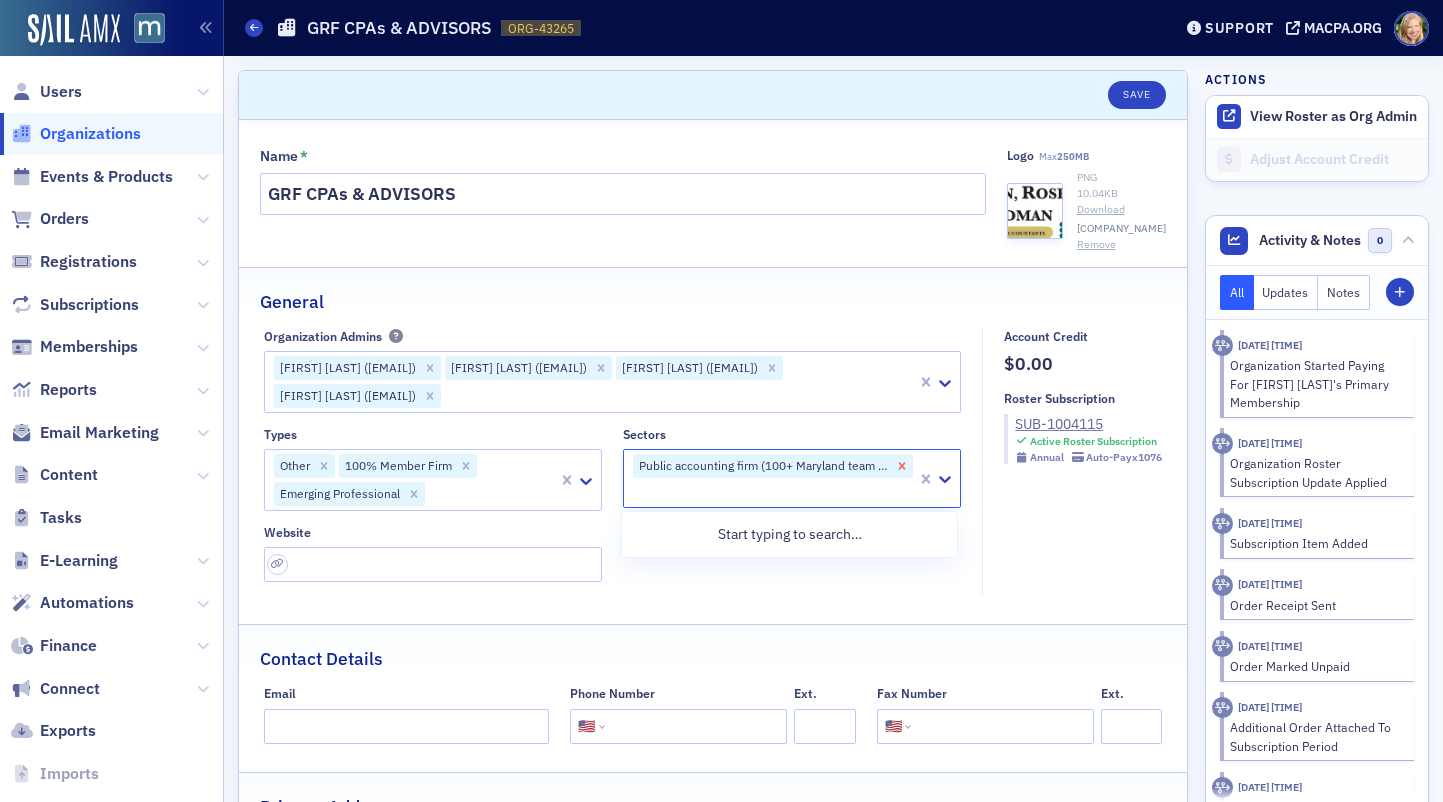 click 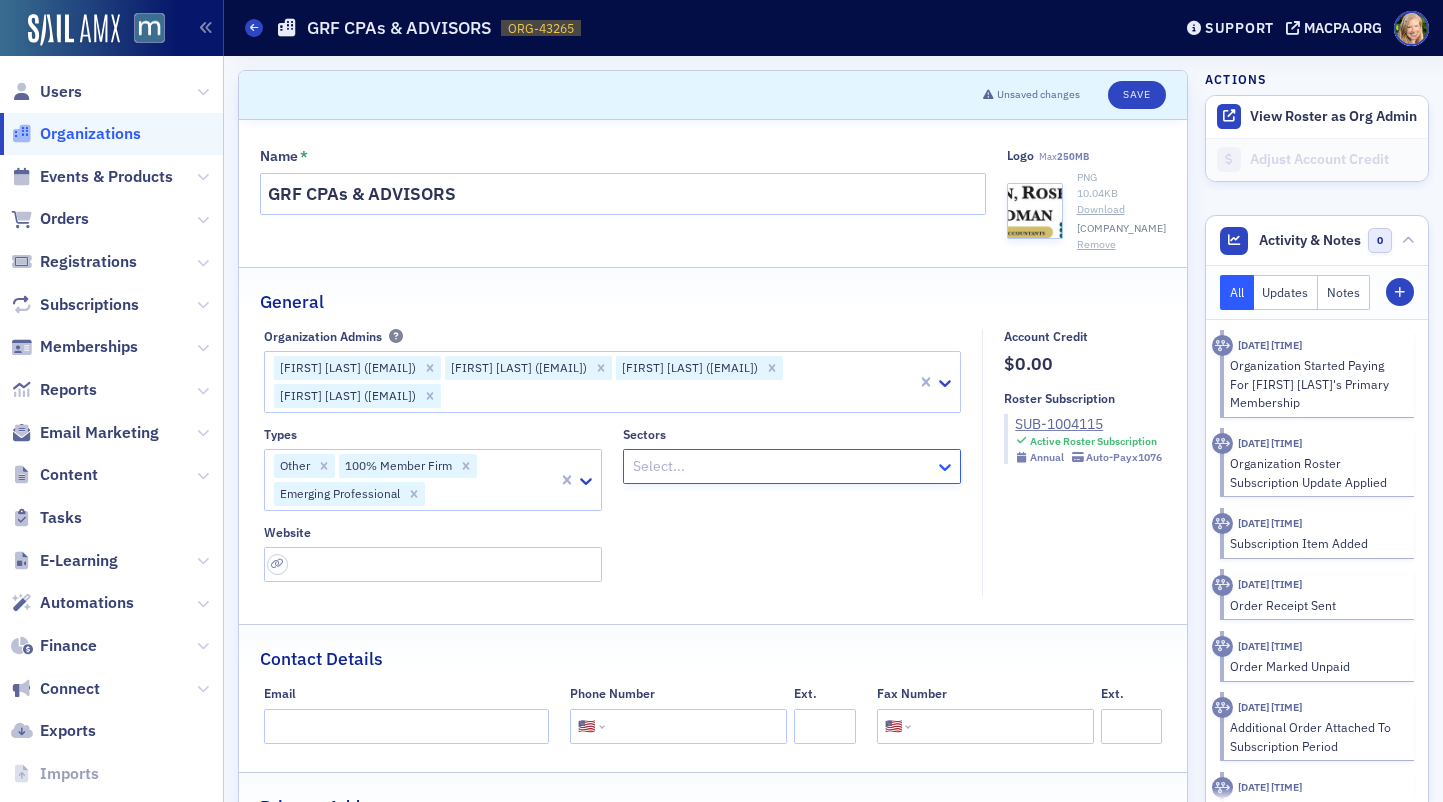click 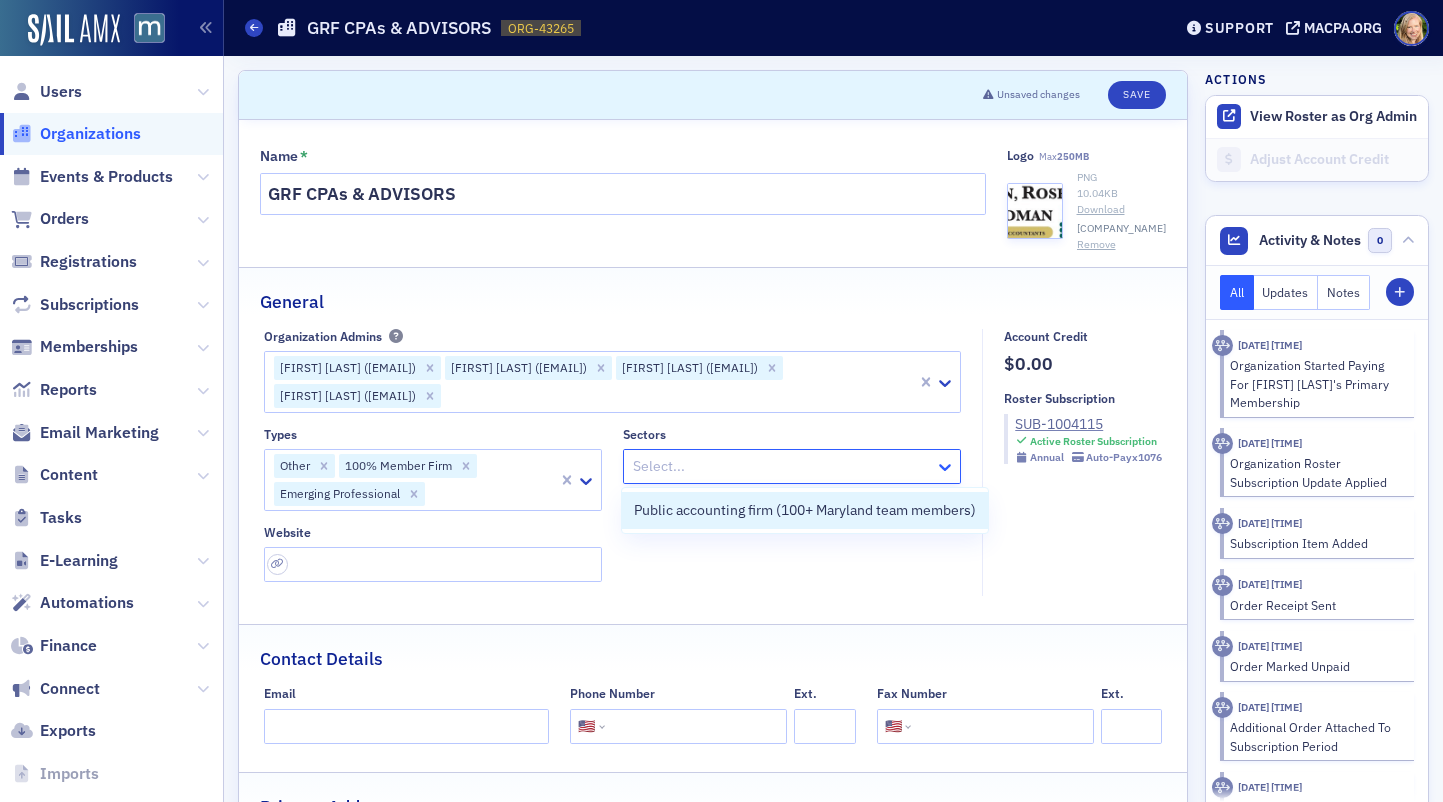 click 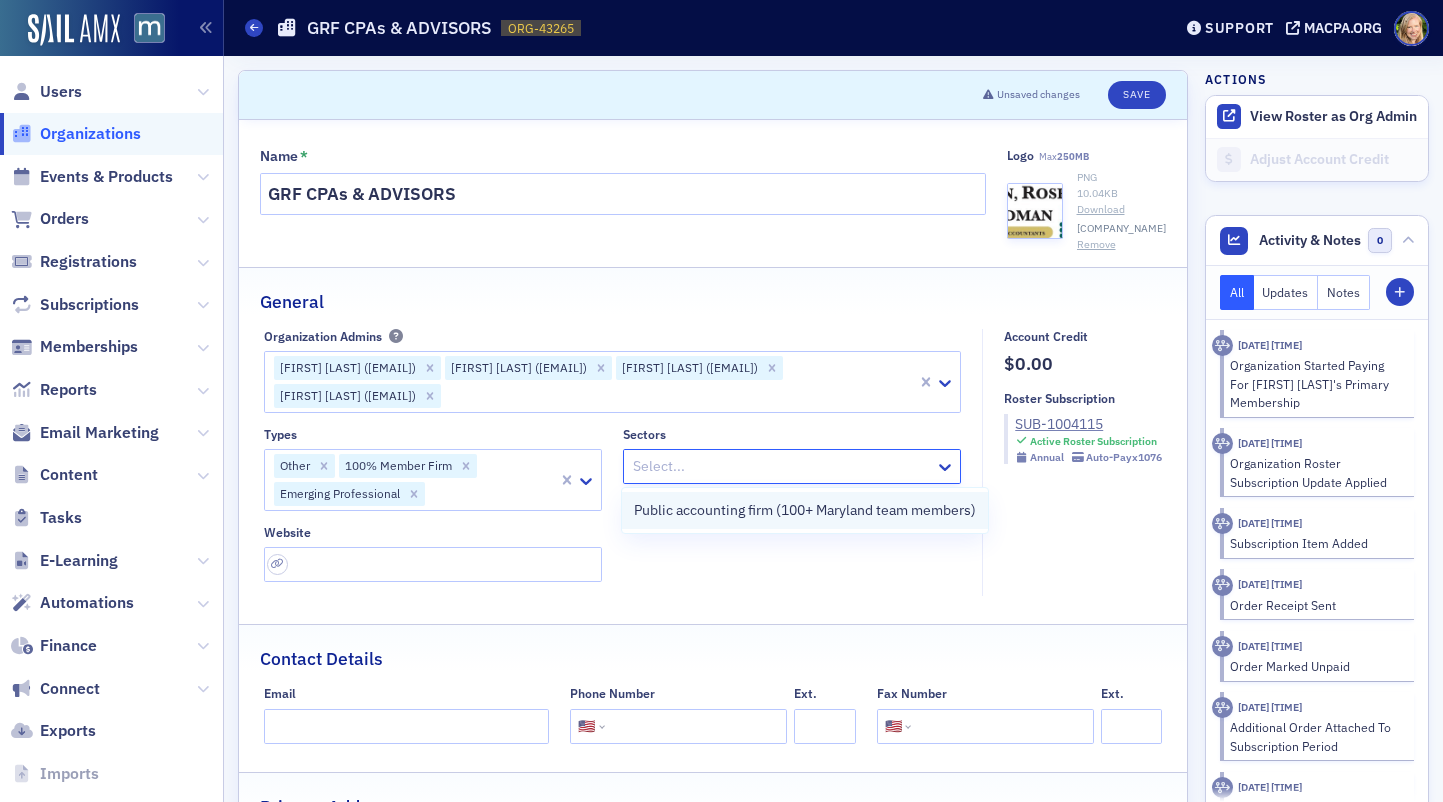 click on "Public accounting firm (100+ Maryland team members)" at bounding box center [805, 510] 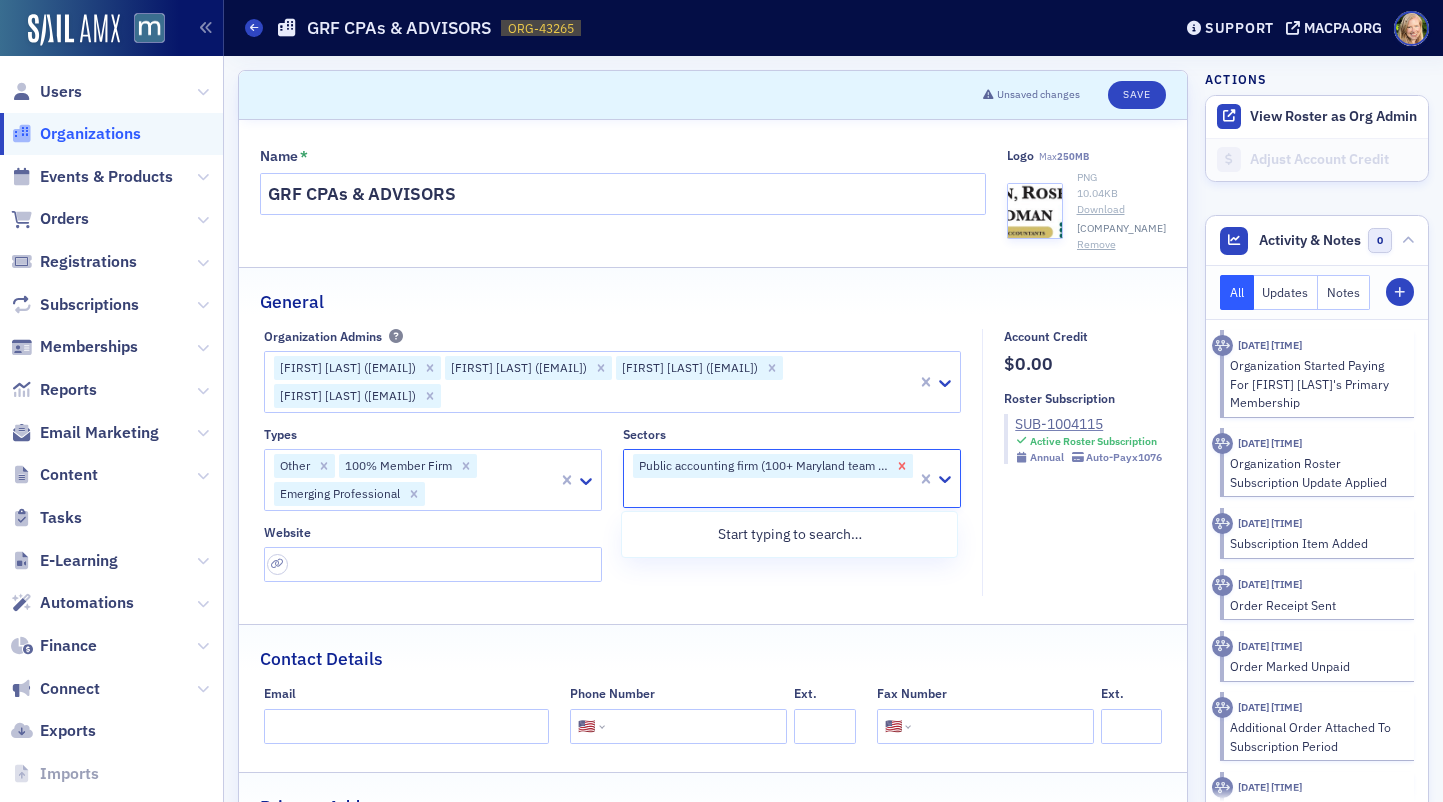 click 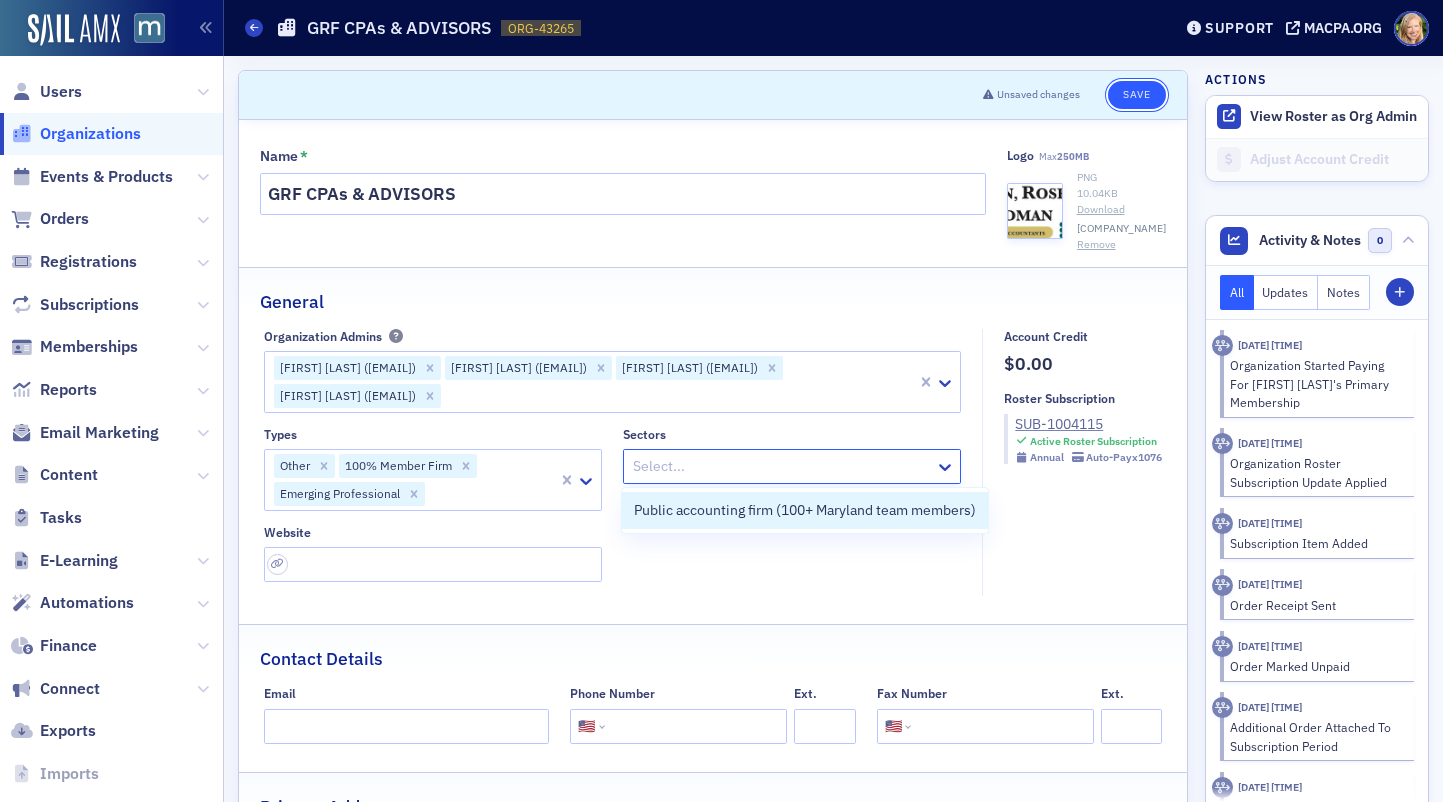 click on "Save" 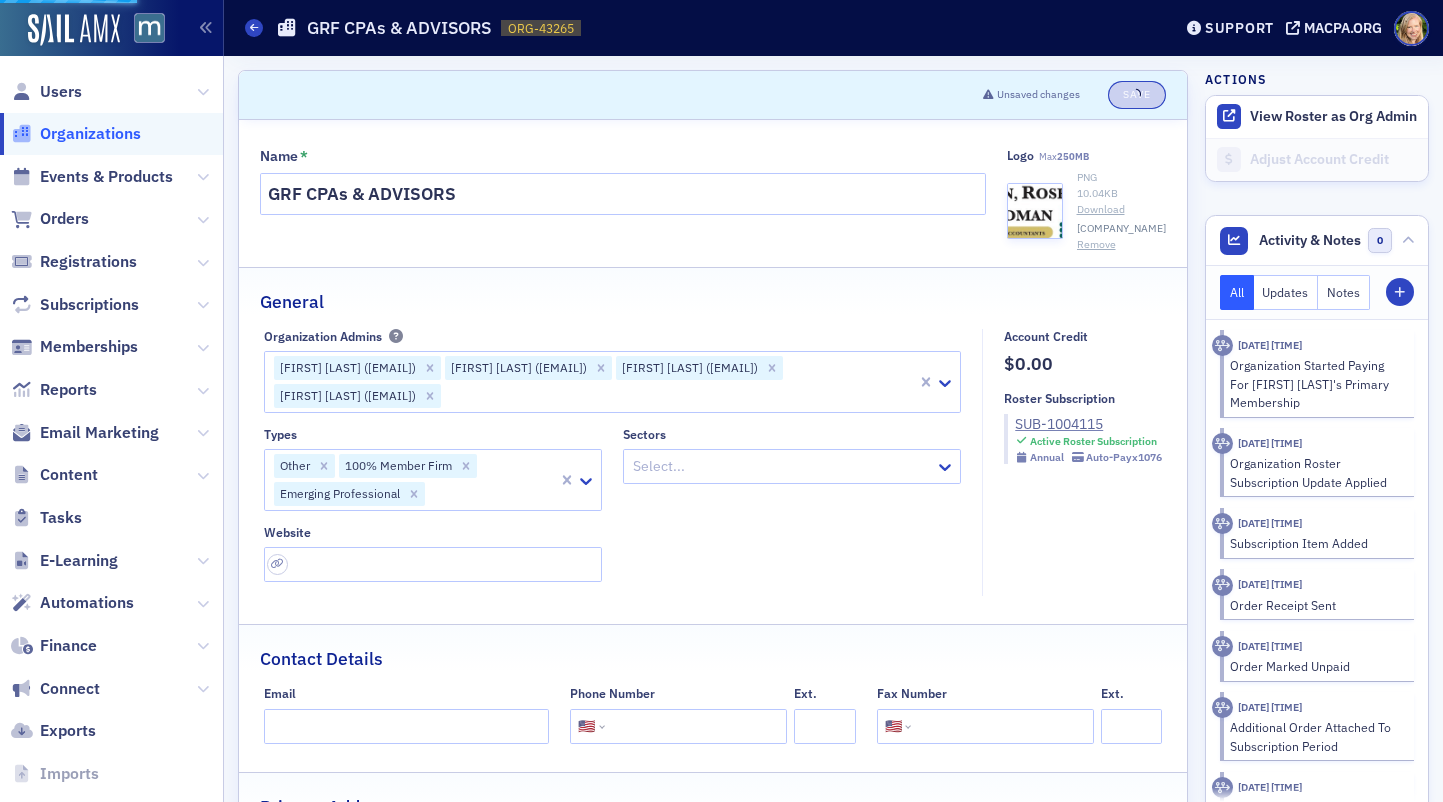select on "US" 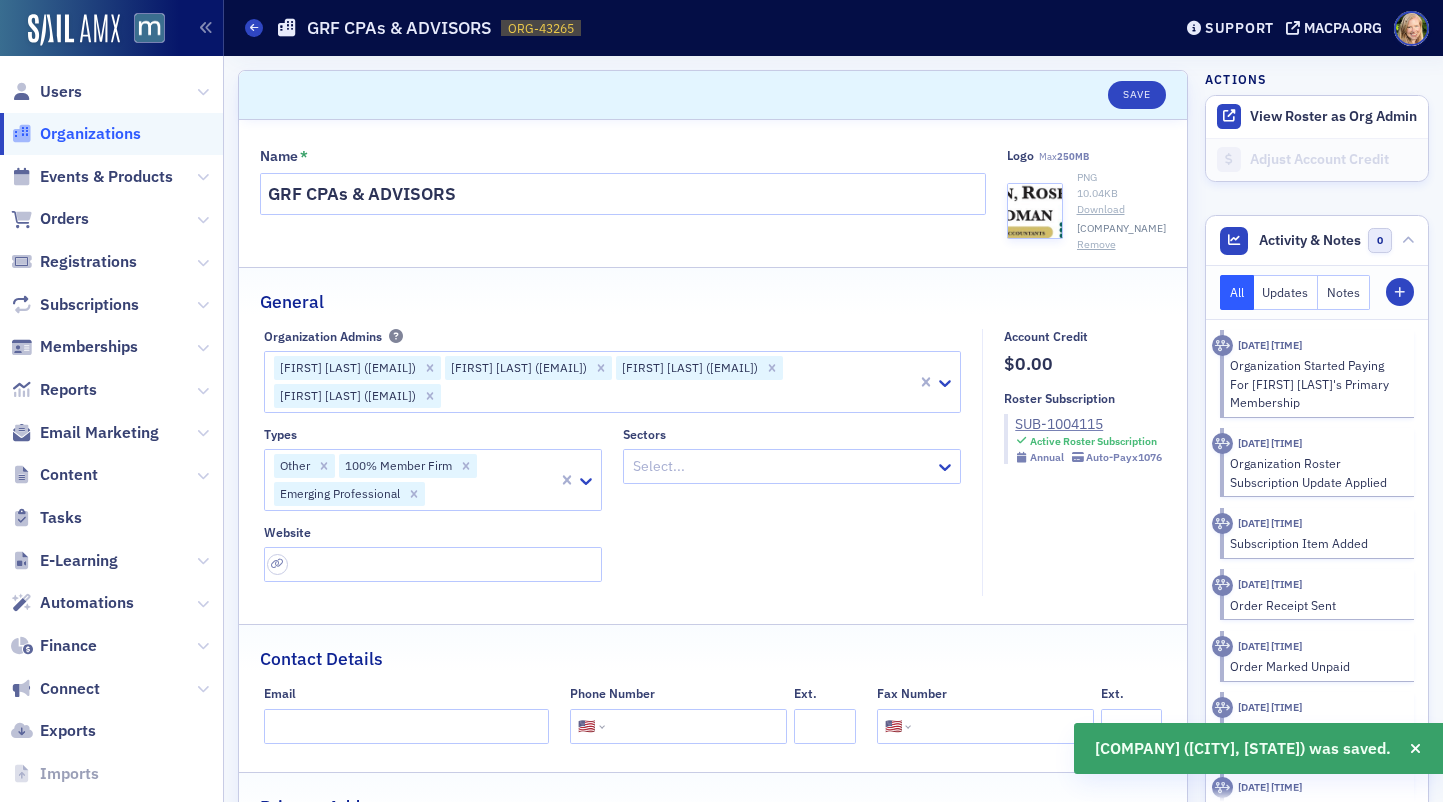click 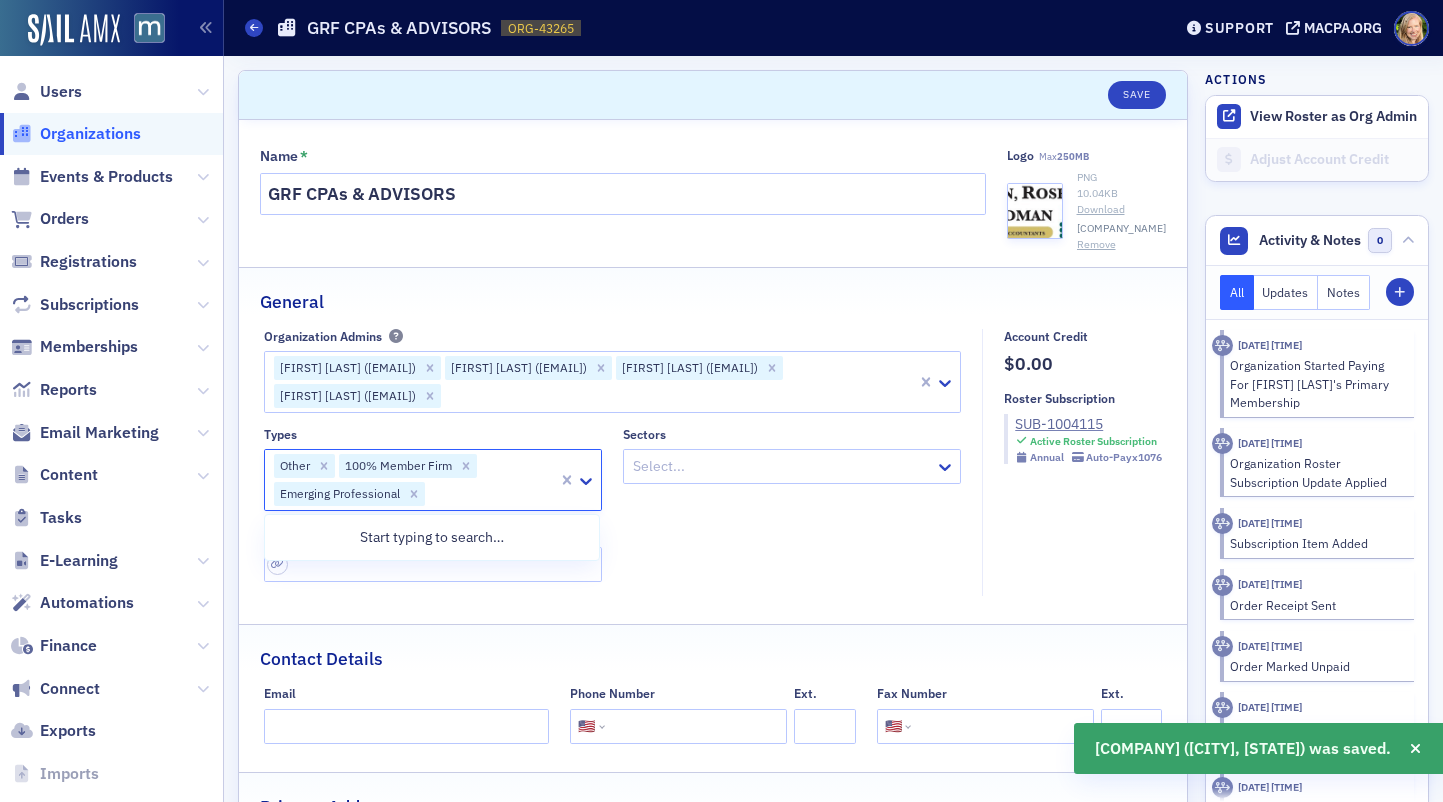 click 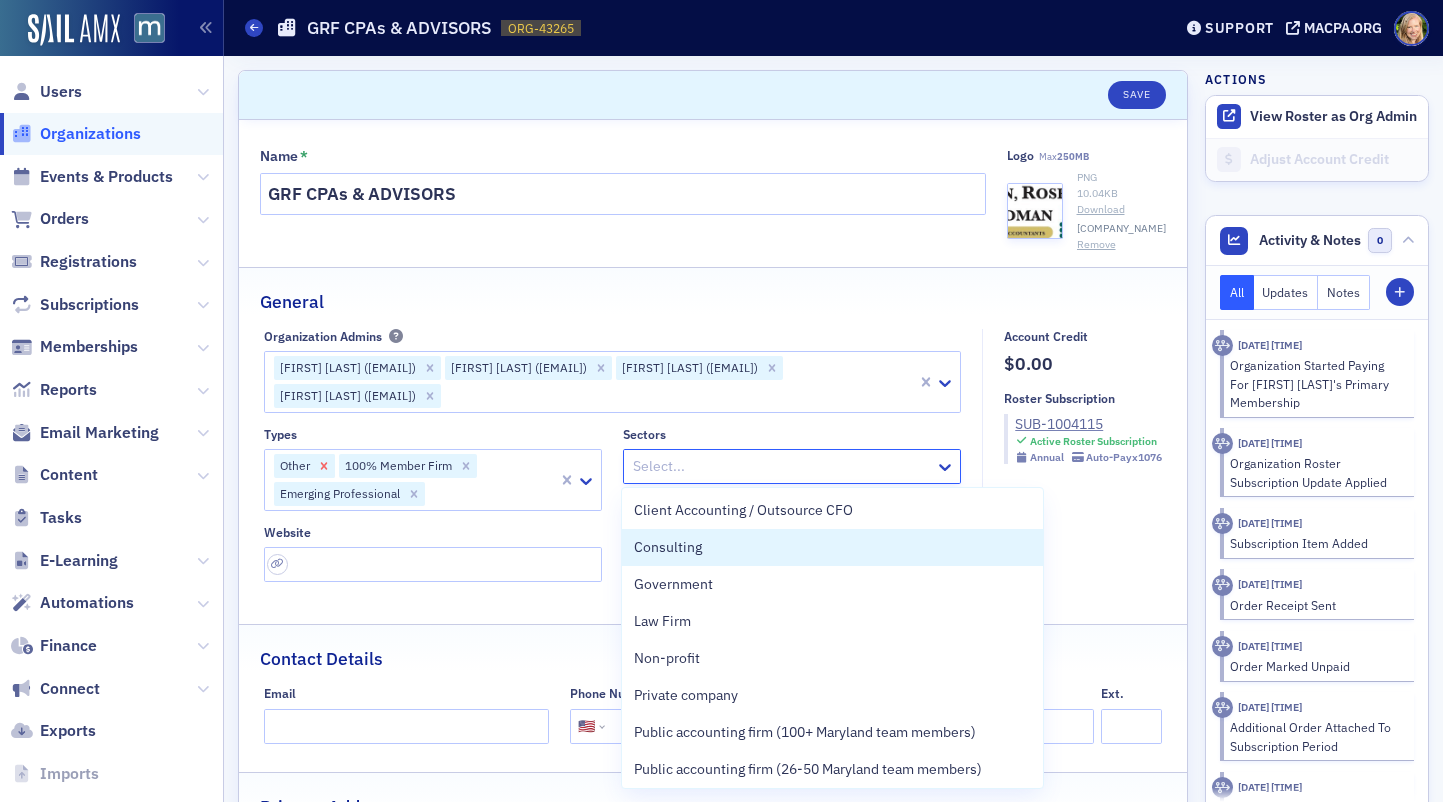 click 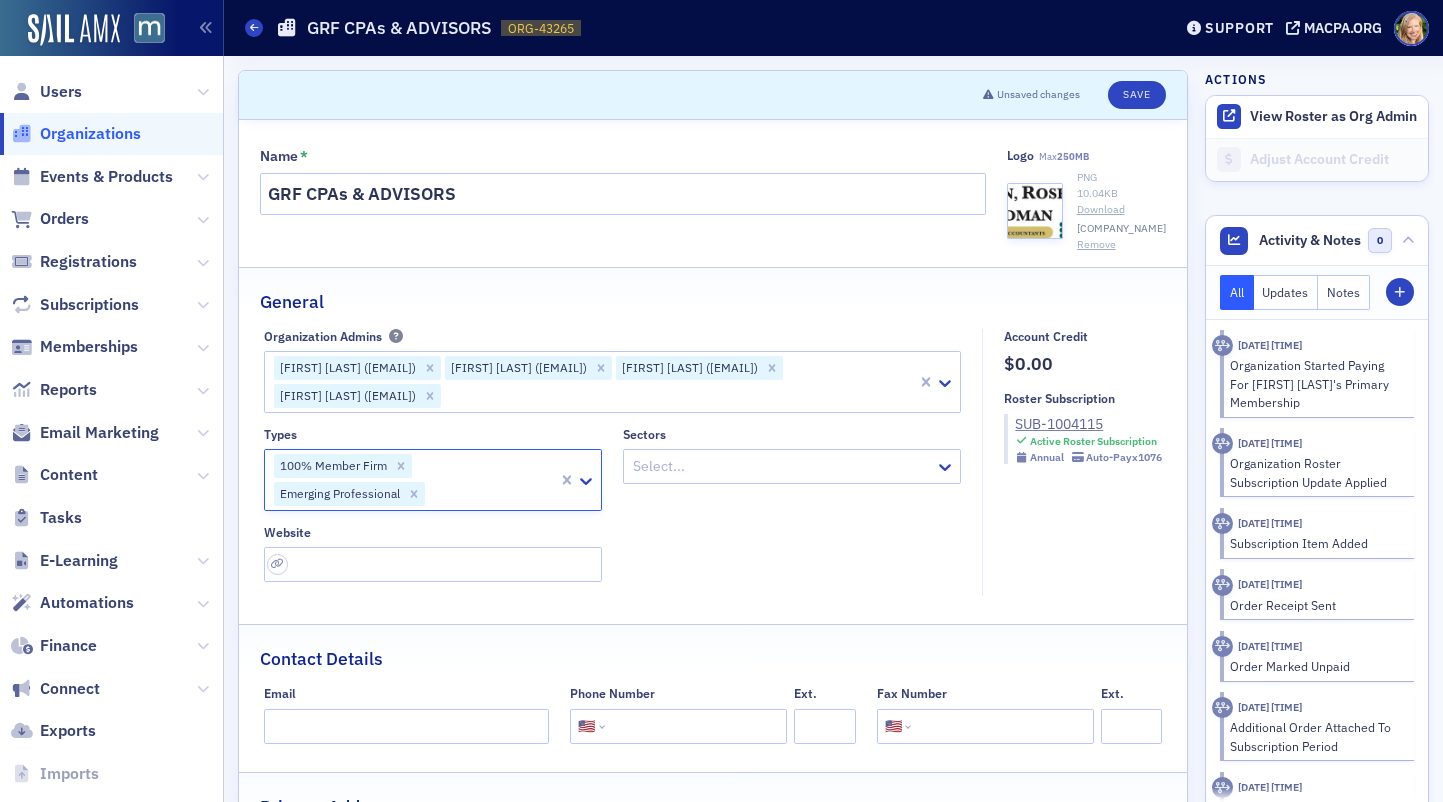 click 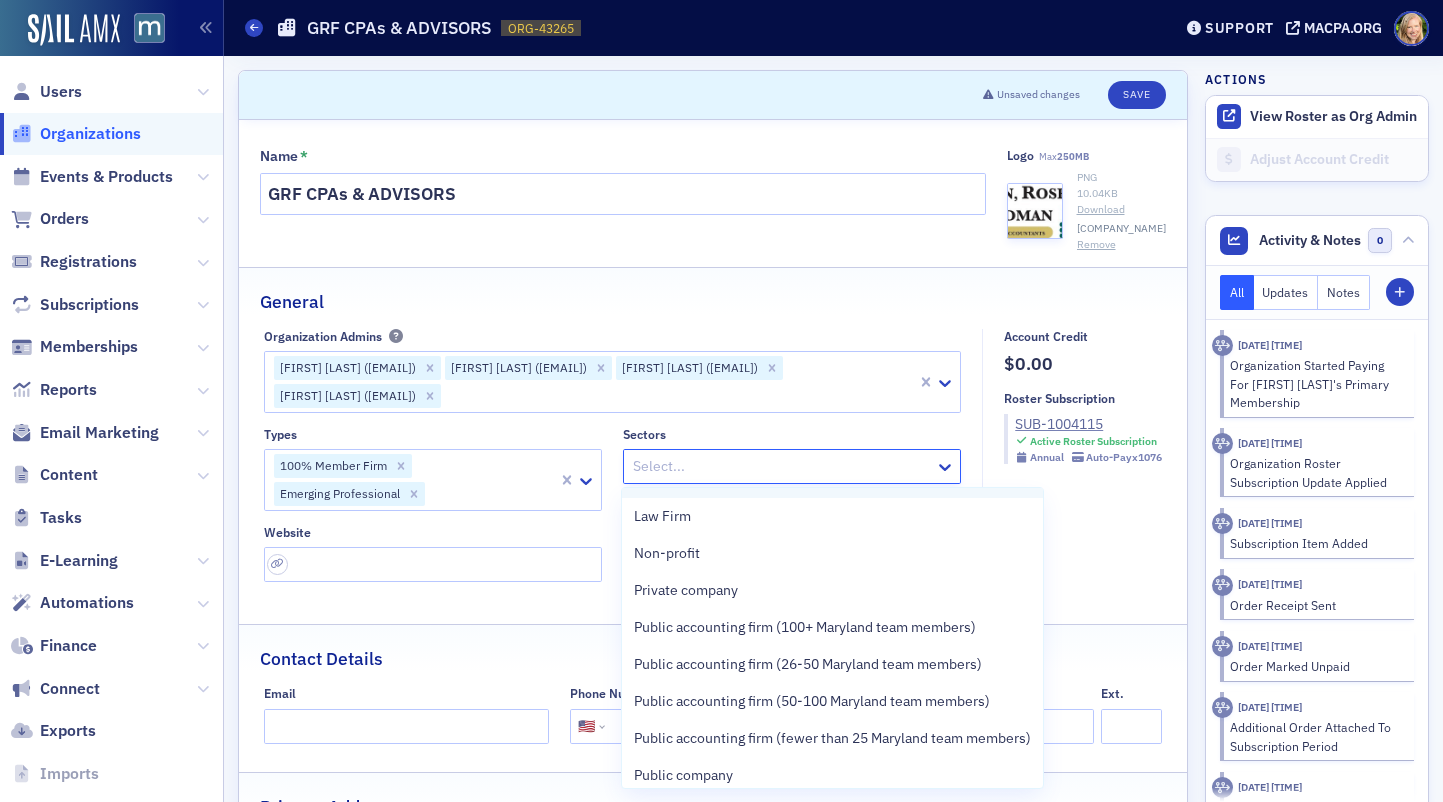 scroll, scrollTop: 110, scrollLeft: 0, axis: vertical 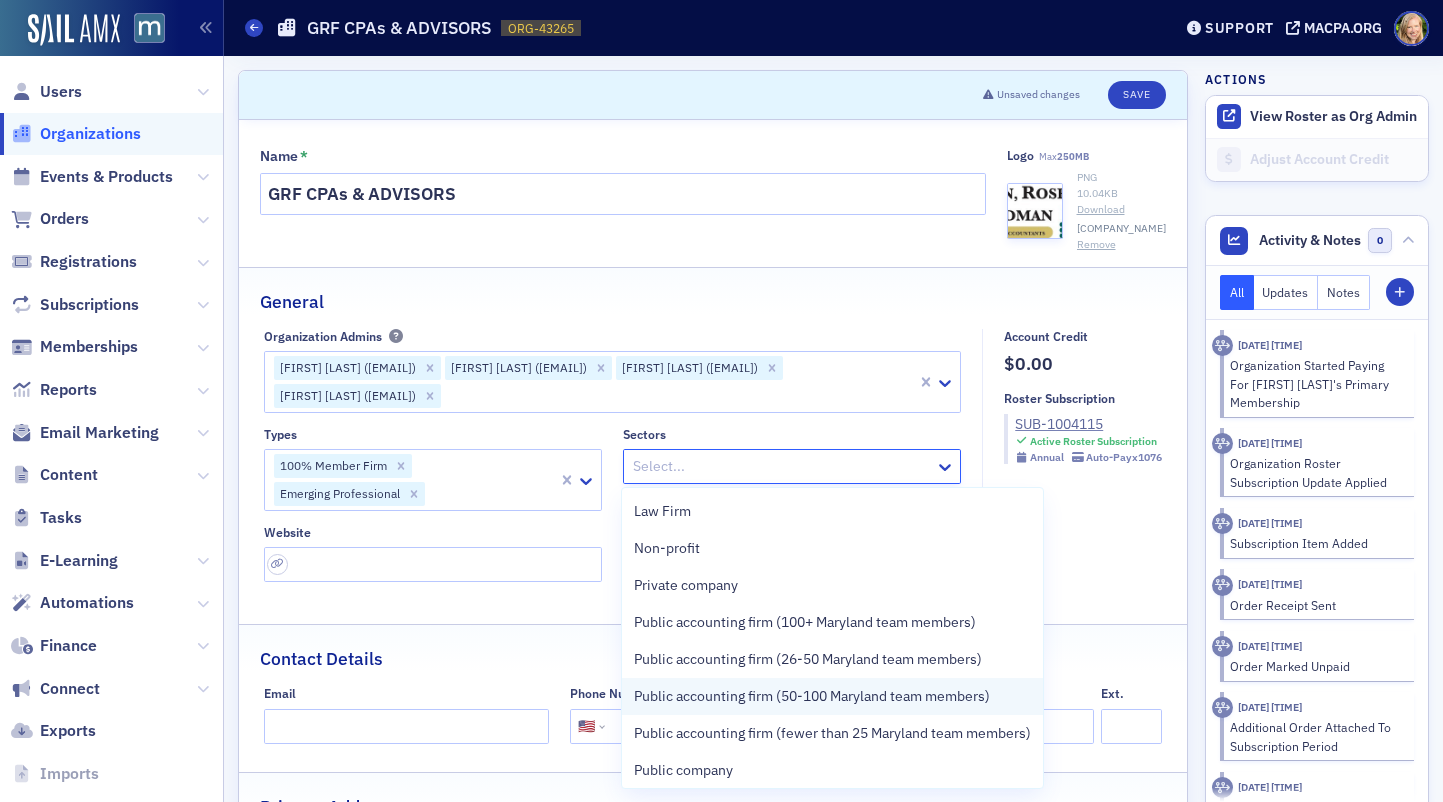 click on "Public accounting firm (50-100 Maryland team members)" at bounding box center (812, 696) 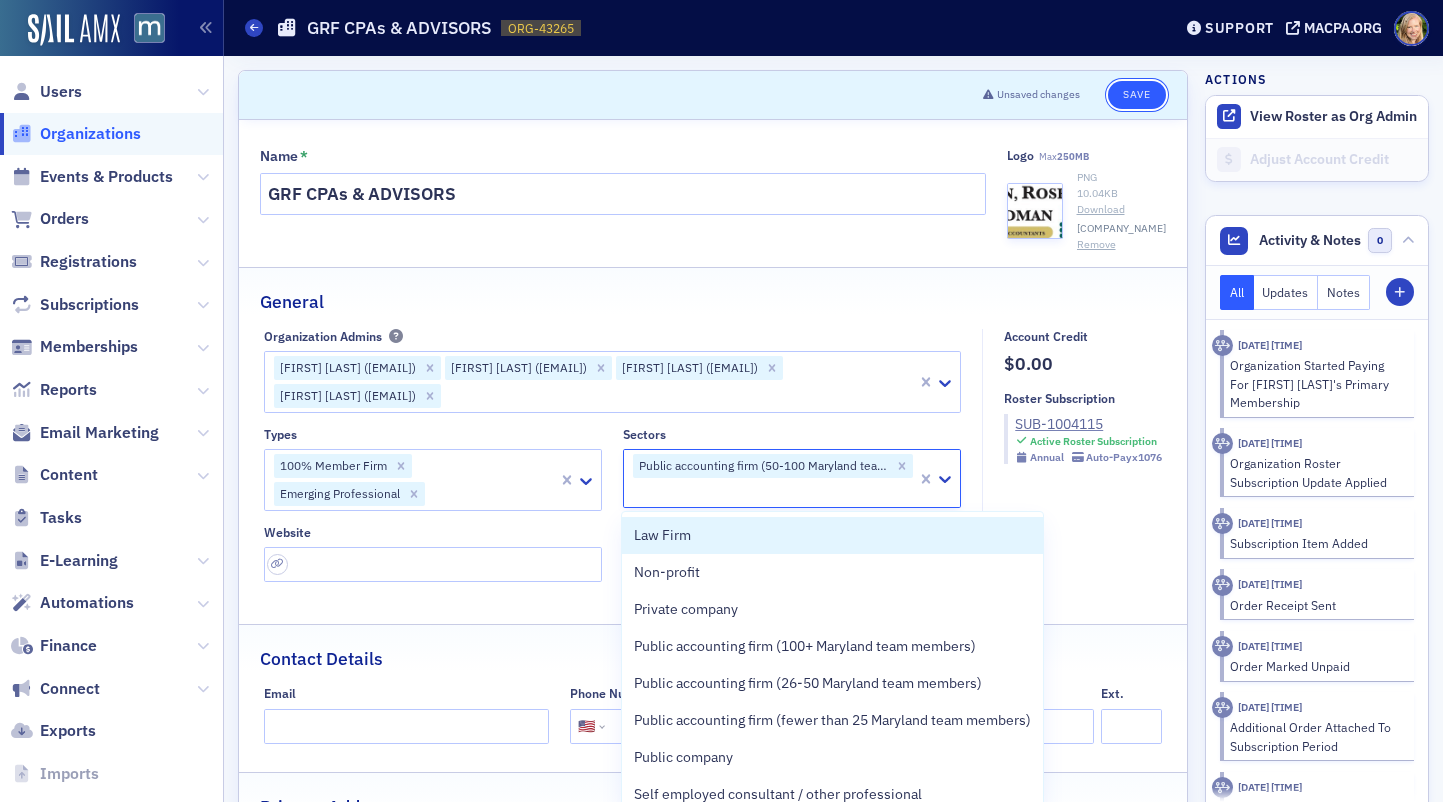 click on "Save" 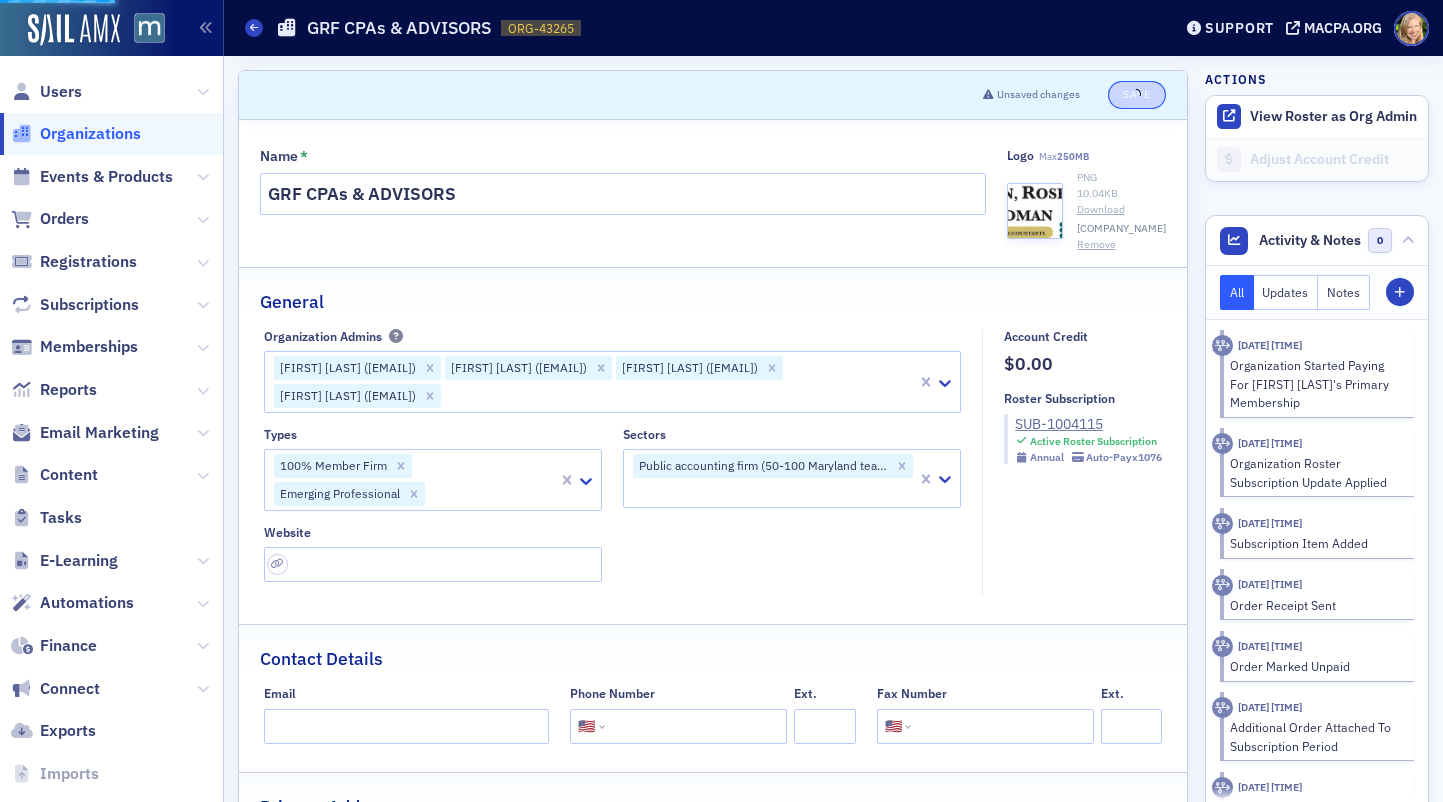 select on "US" 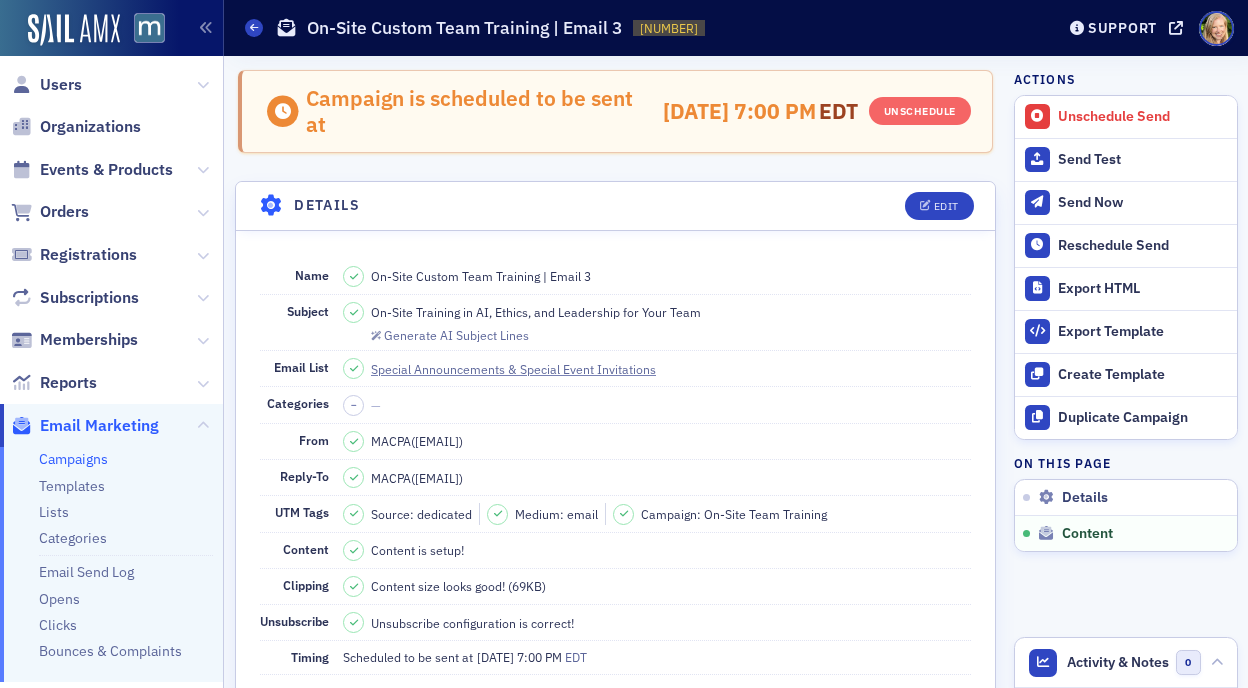 scroll, scrollTop: 0, scrollLeft: 0, axis: both 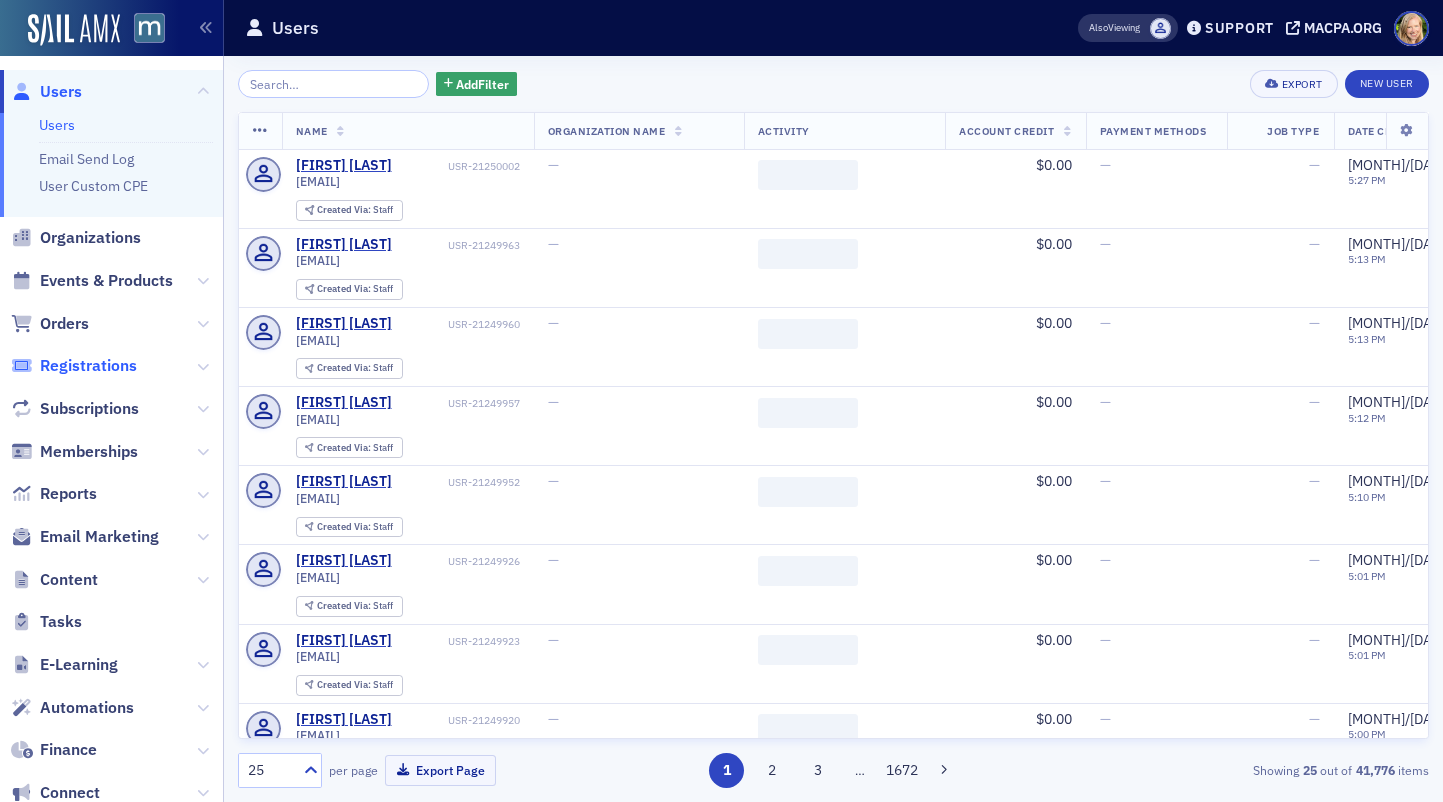 click on "Registrations" 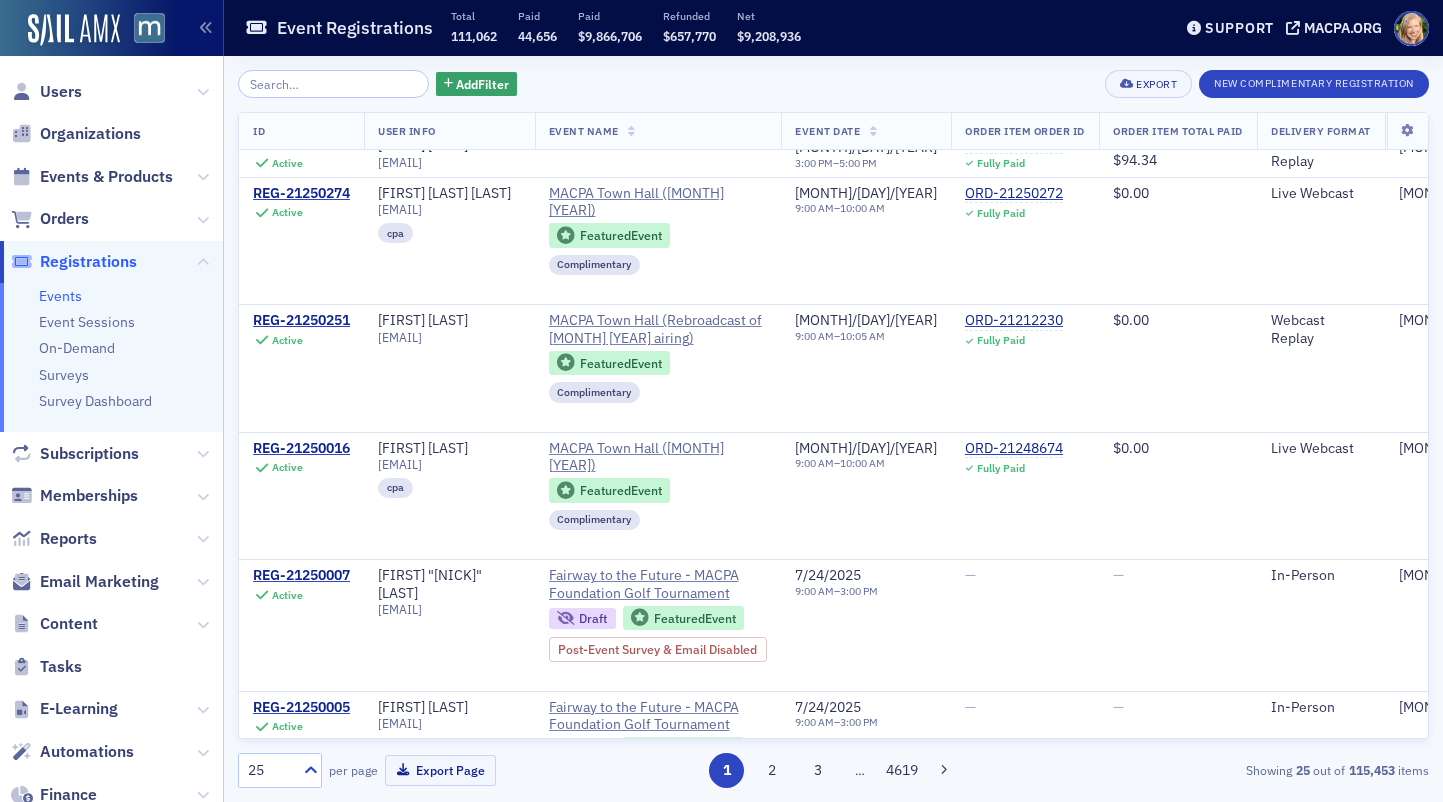 scroll, scrollTop: 2261, scrollLeft: 0, axis: vertical 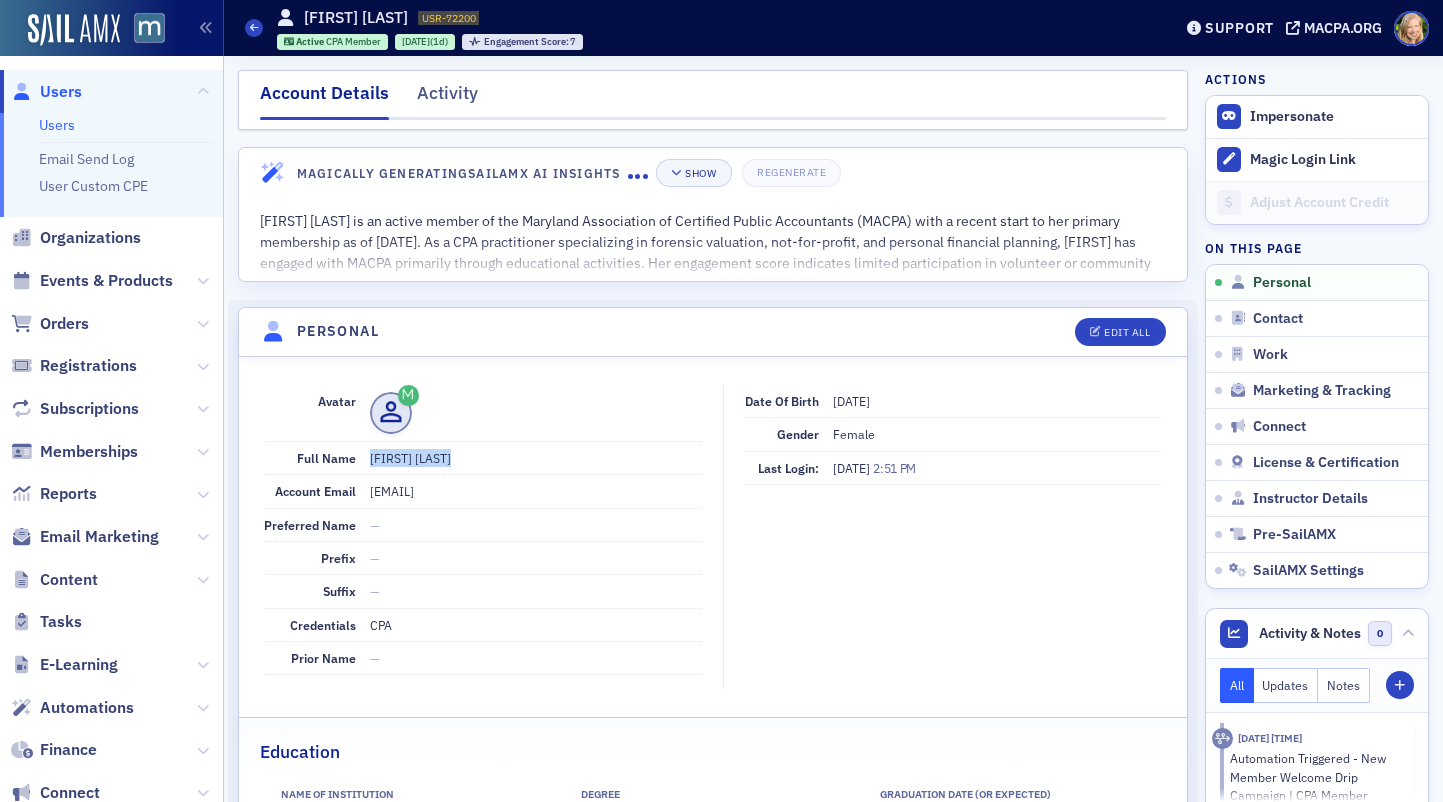 drag, startPoint x: 472, startPoint y: 453, endPoint x: 368, endPoint y: 451, distance: 104.019226 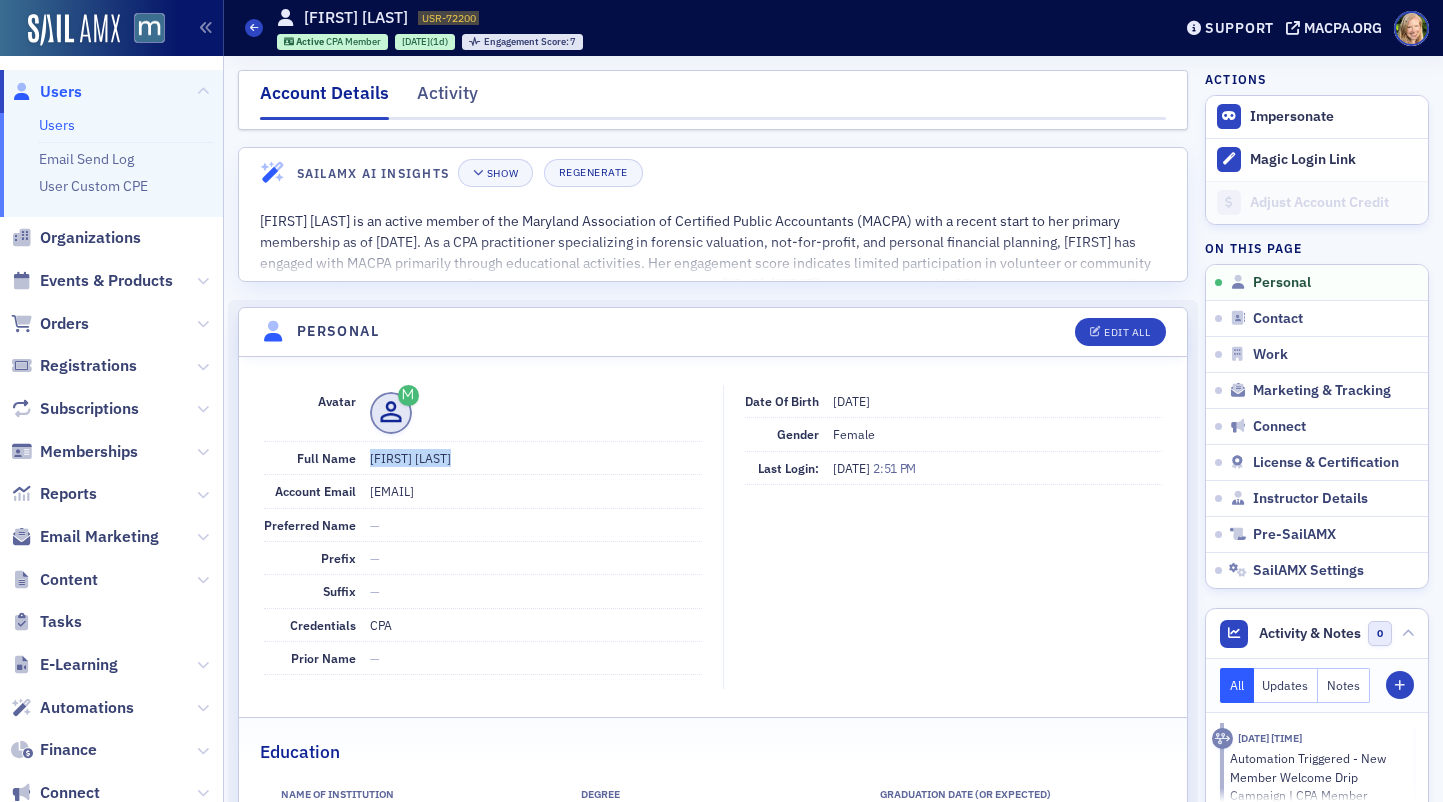 click on "Users" 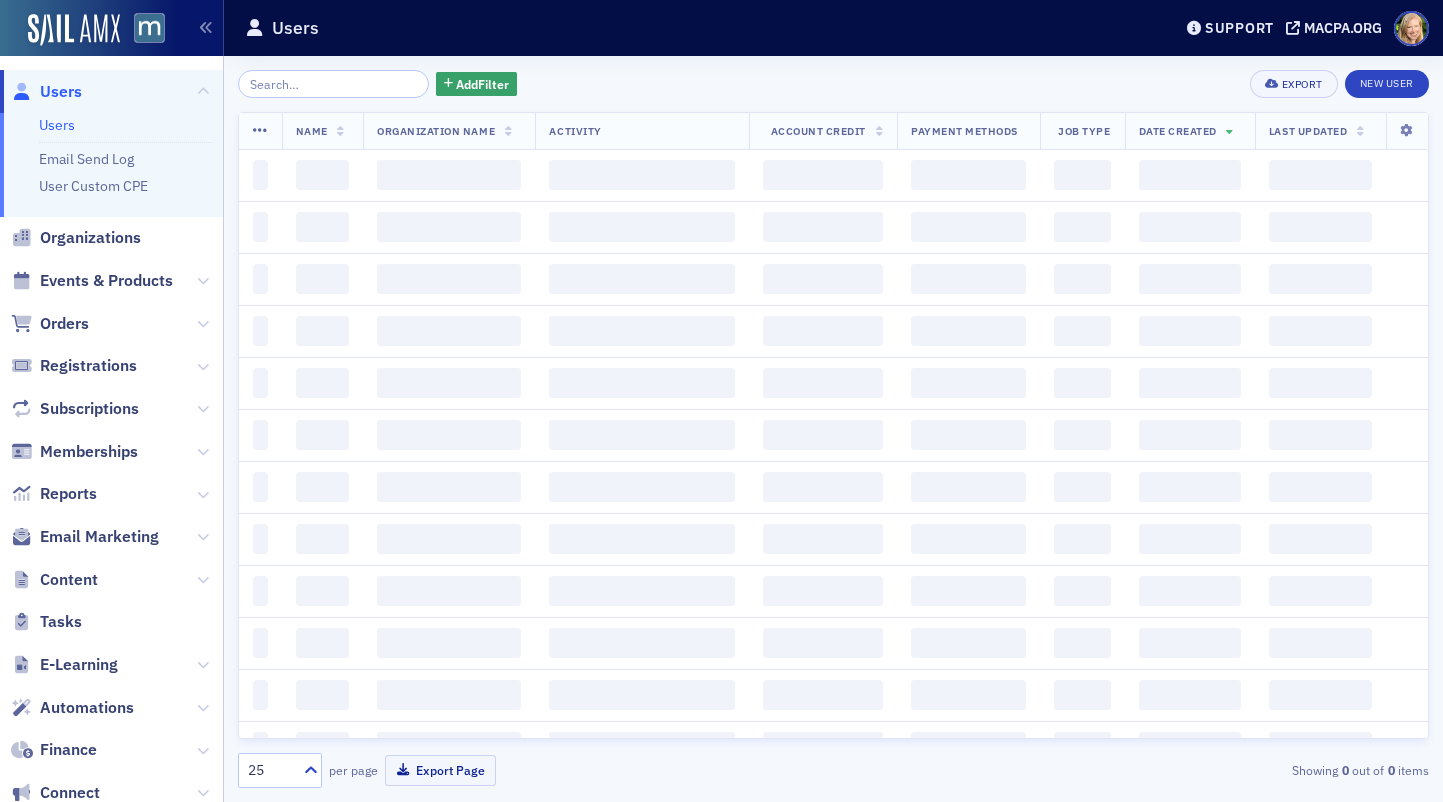 click 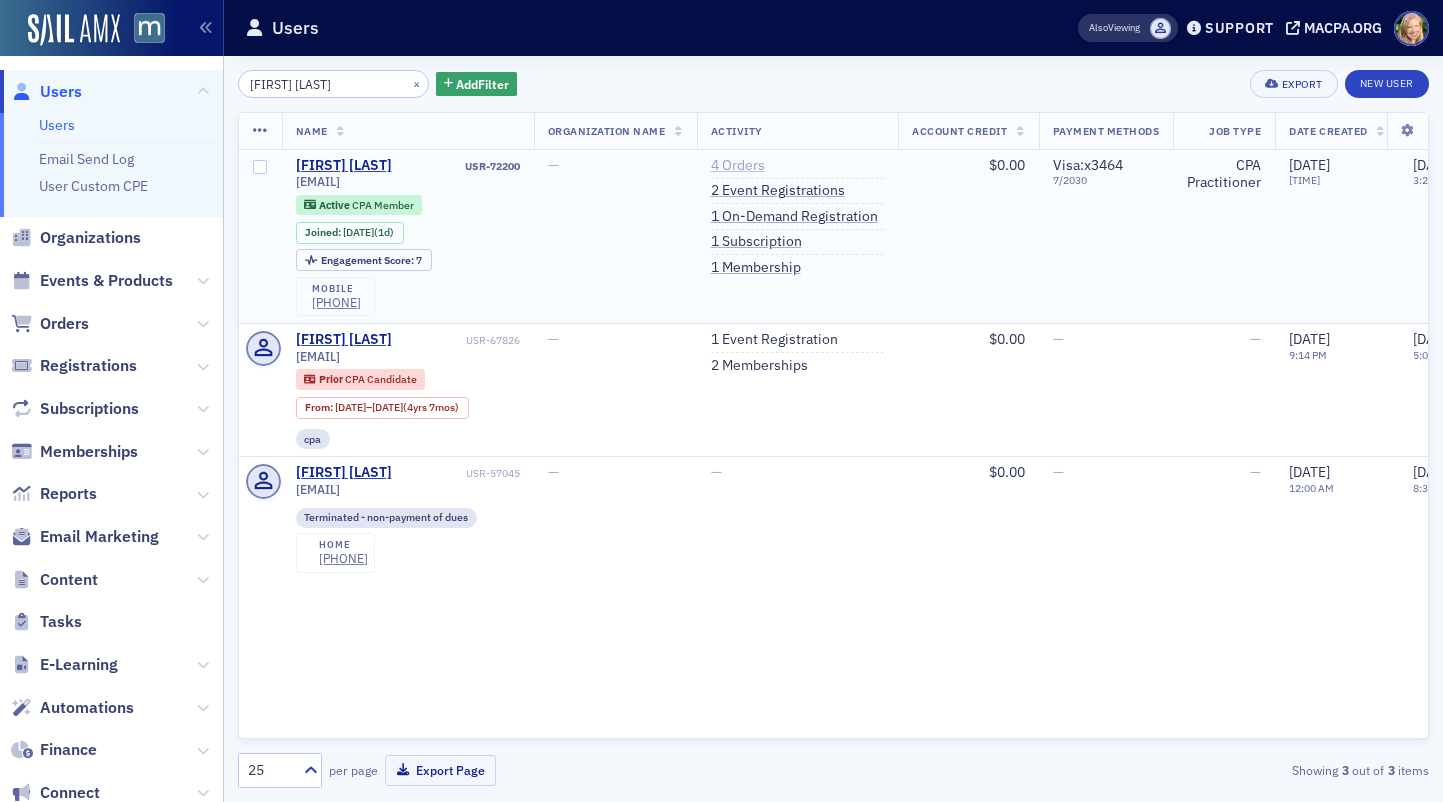 type on "Celeste Sollod" 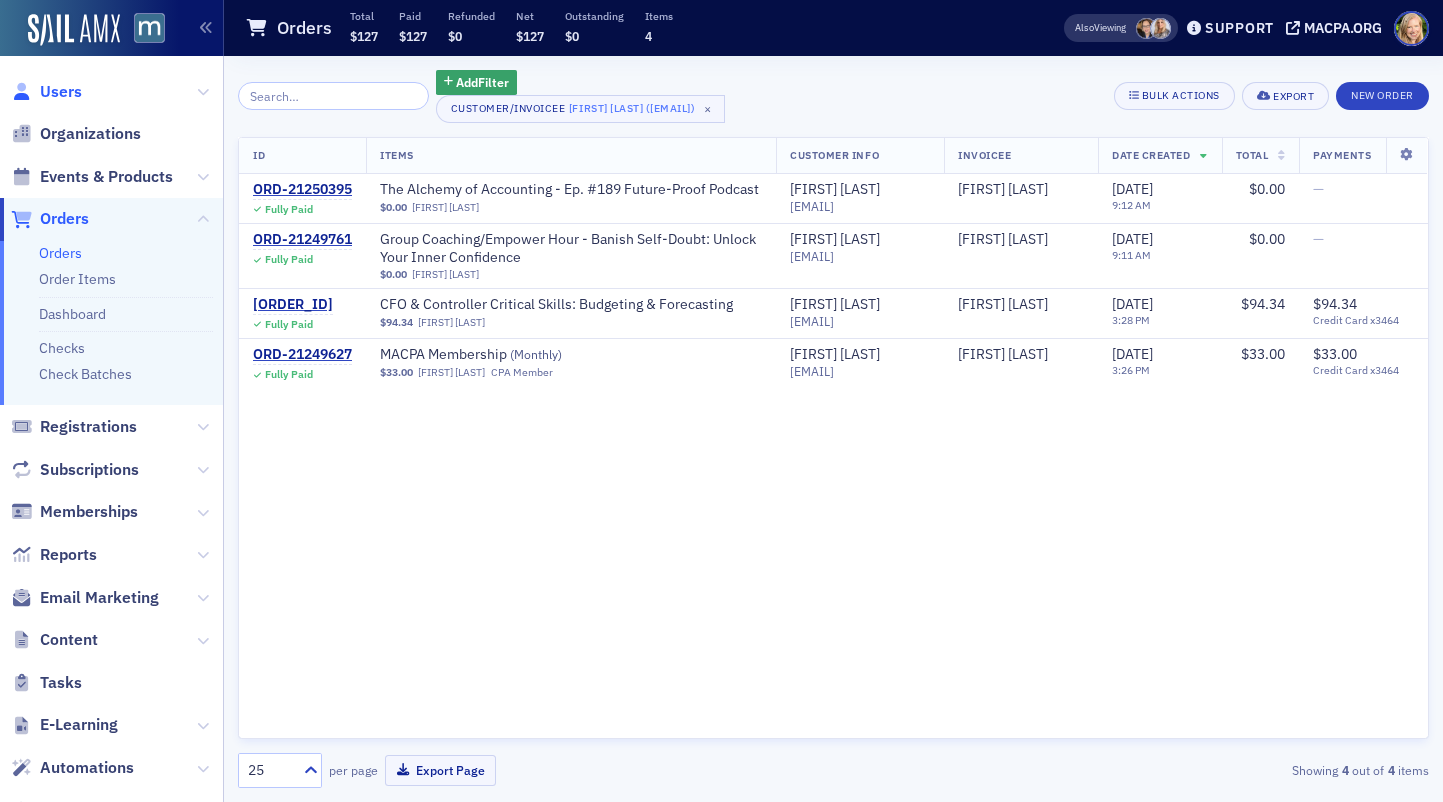 click on "Users" 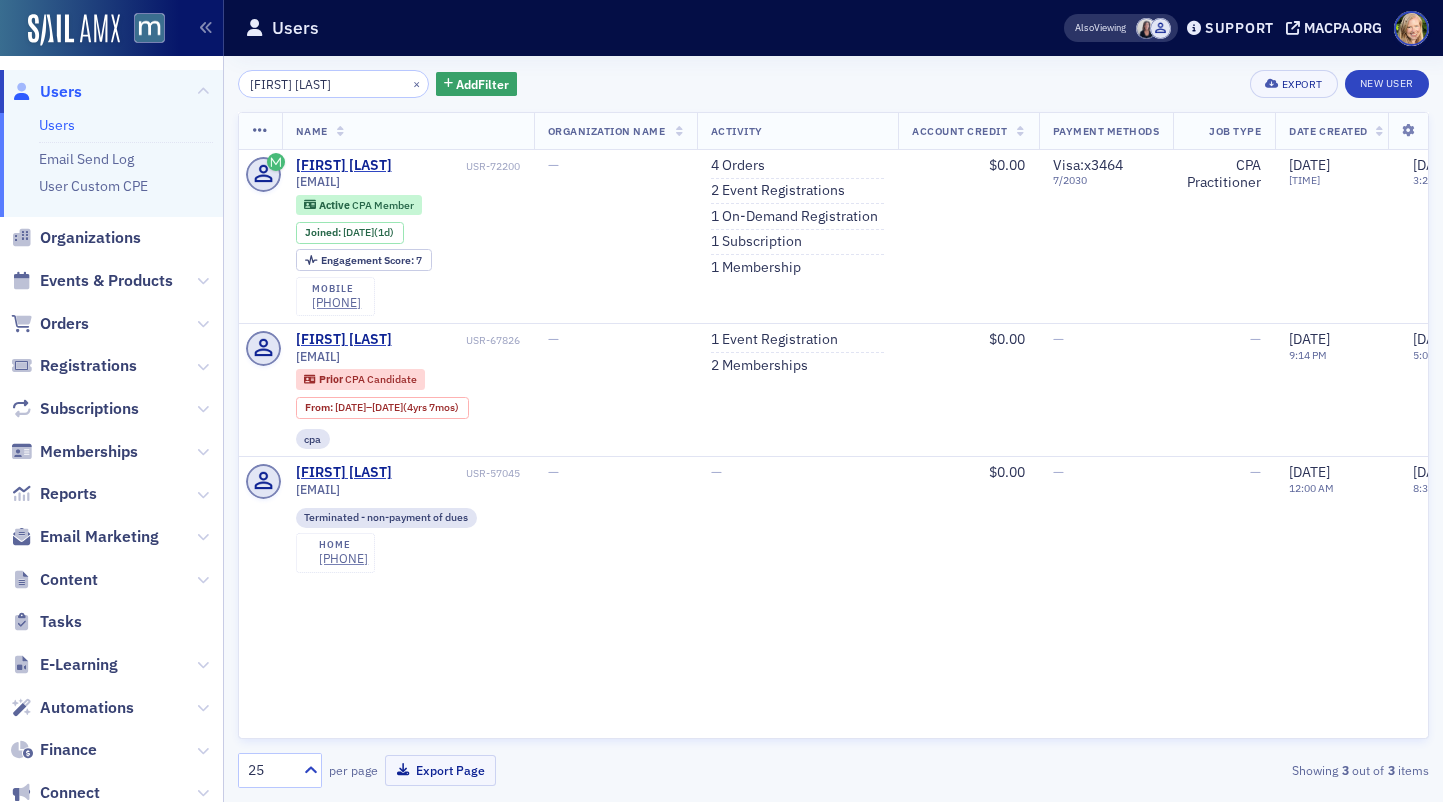 click on "Celeste Sollod" 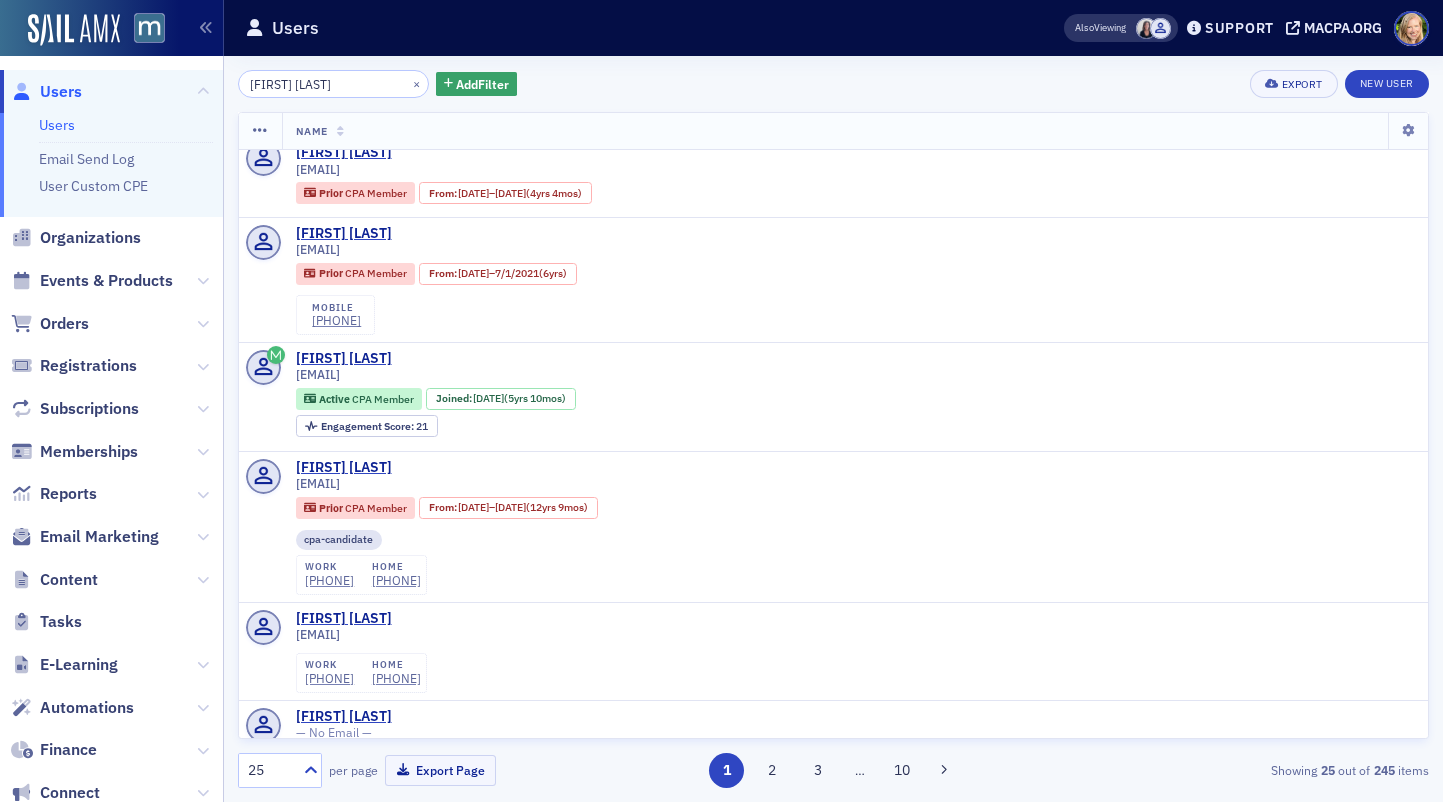 scroll, scrollTop: 0, scrollLeft: 0, axis: both 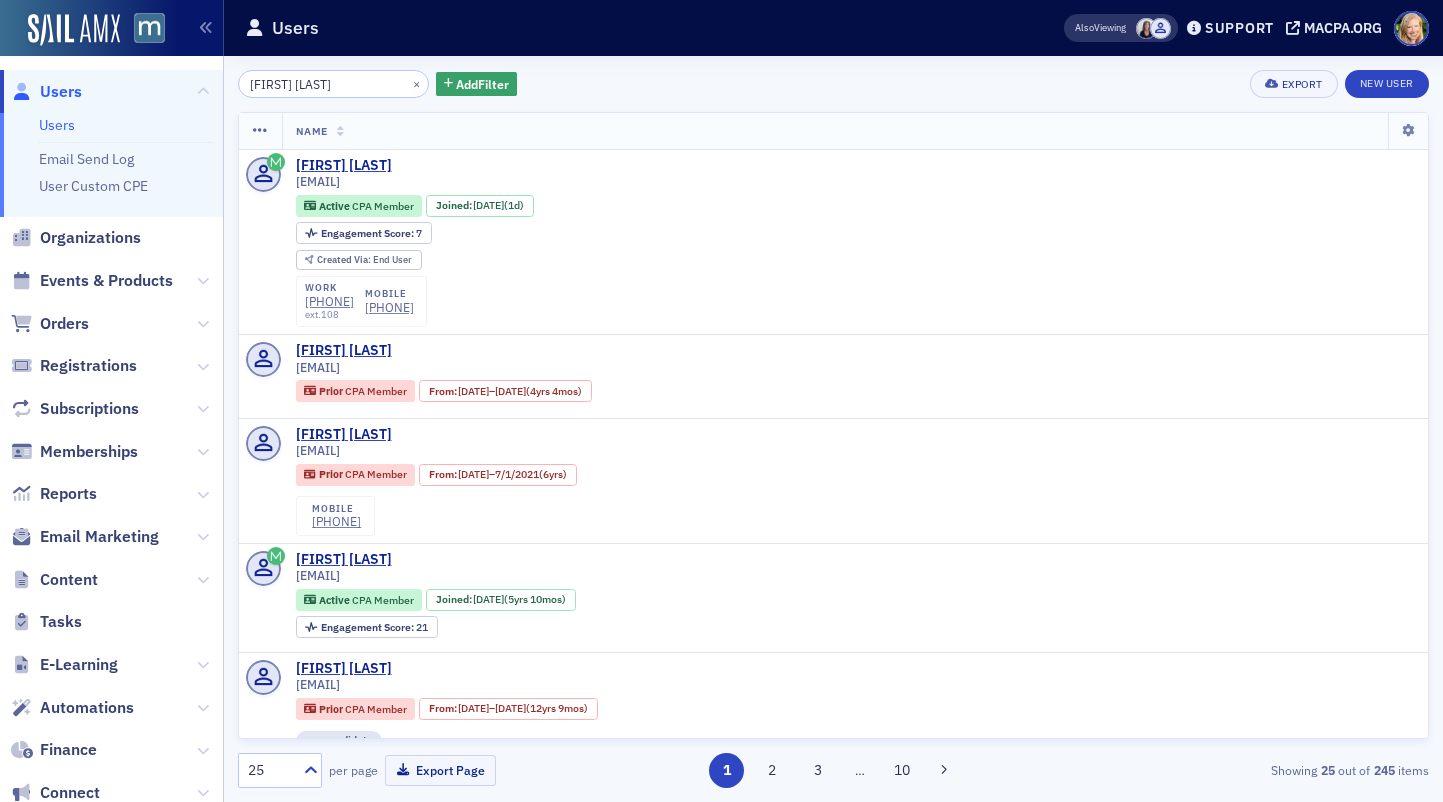 type on "Sara Tendler" 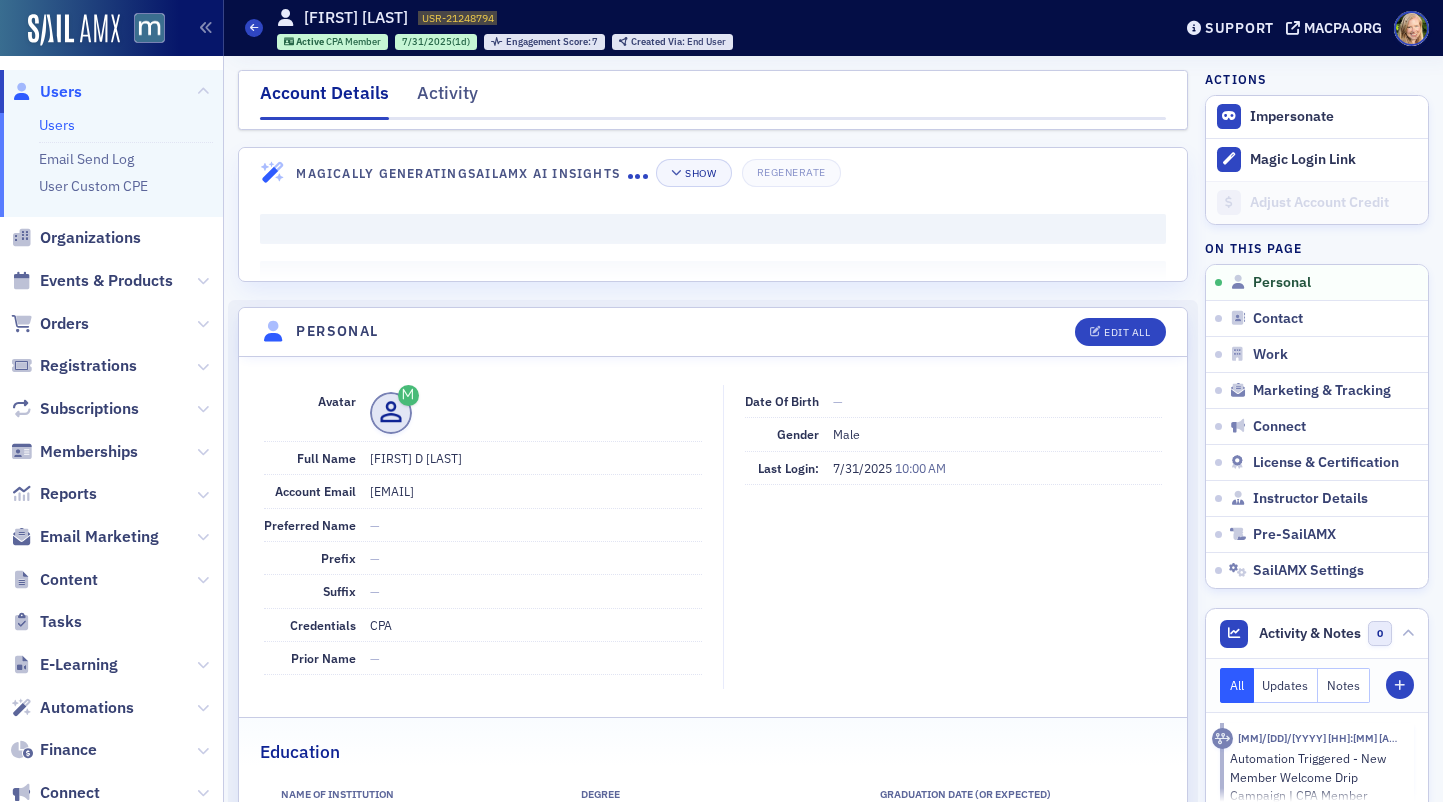 scroll, scrollTop: 0, scrollLeft: 0, axis: both 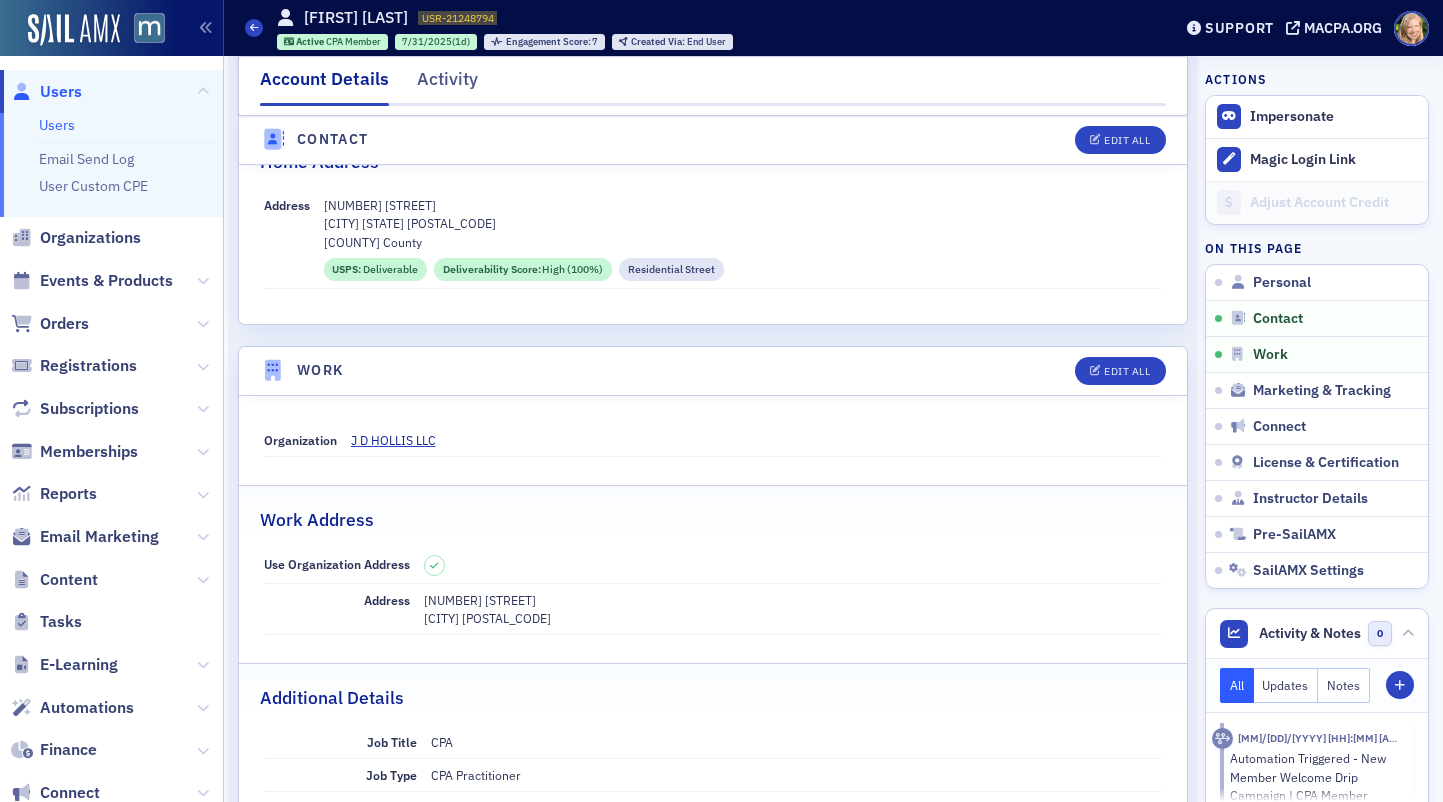 click on "Users" 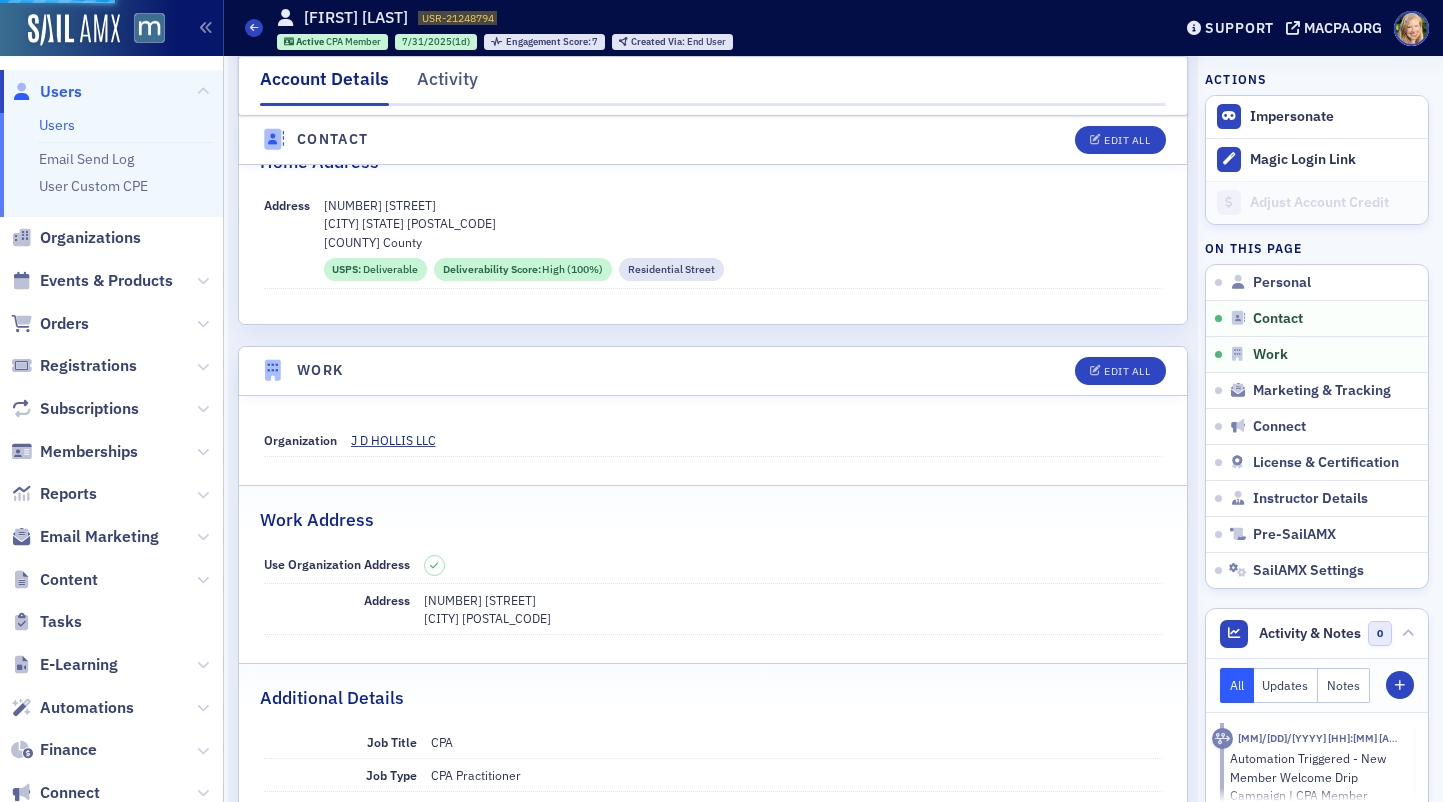scroll, scrollTop: 0, scrollLeft: 0, axis: both 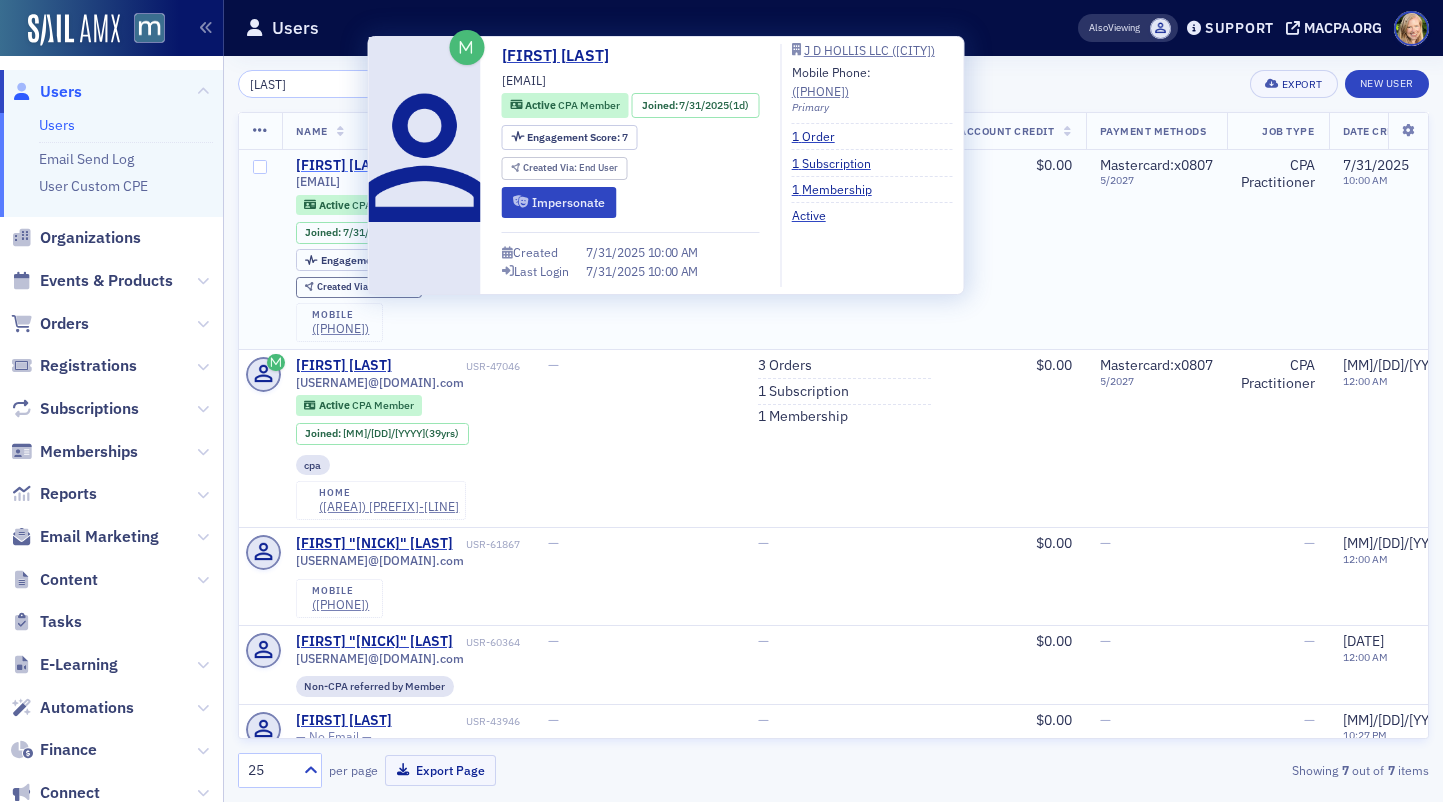 type on "hollis" 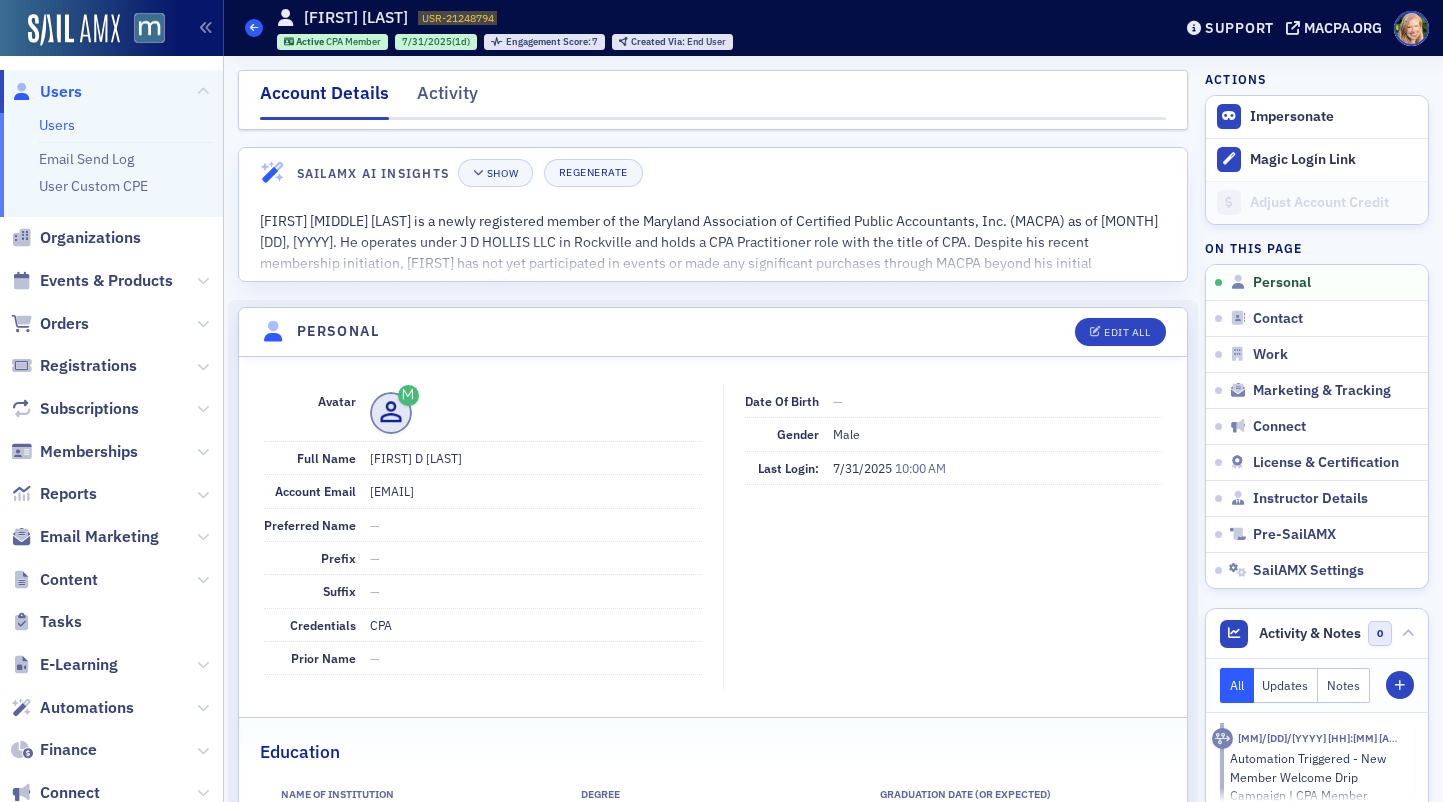 click 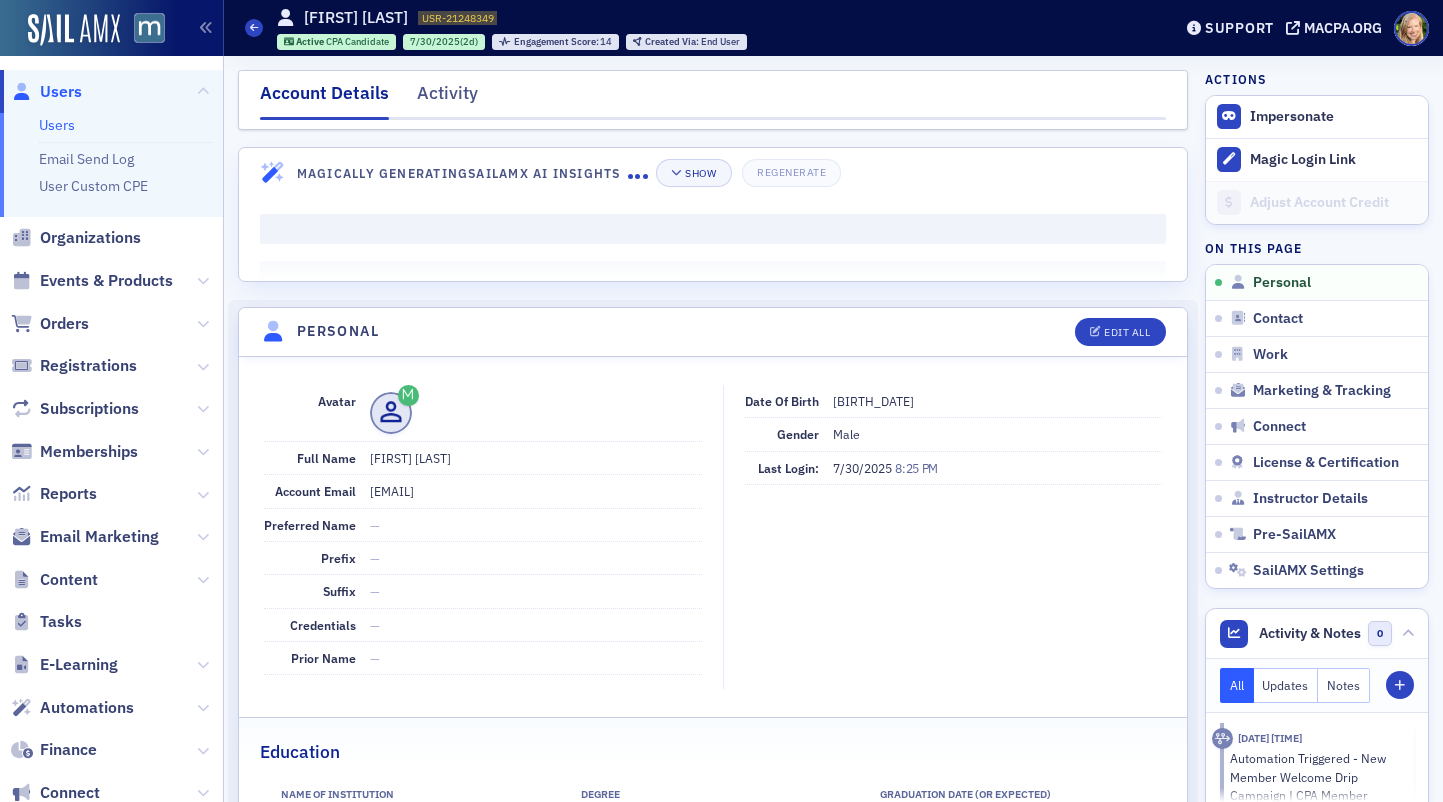 scroll, scrollTop: 0, scrollLeft: 0, axis: both 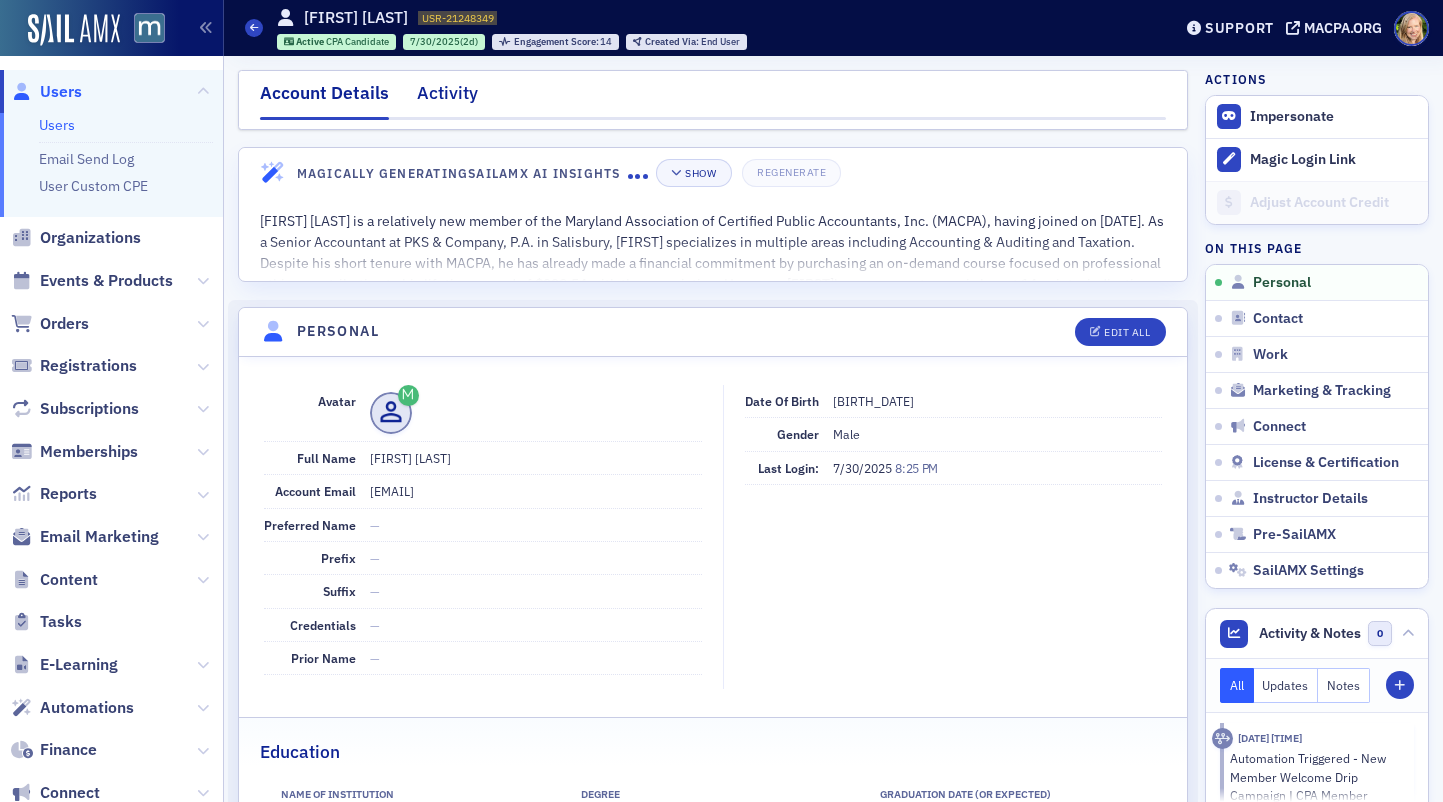 click on "Activity" 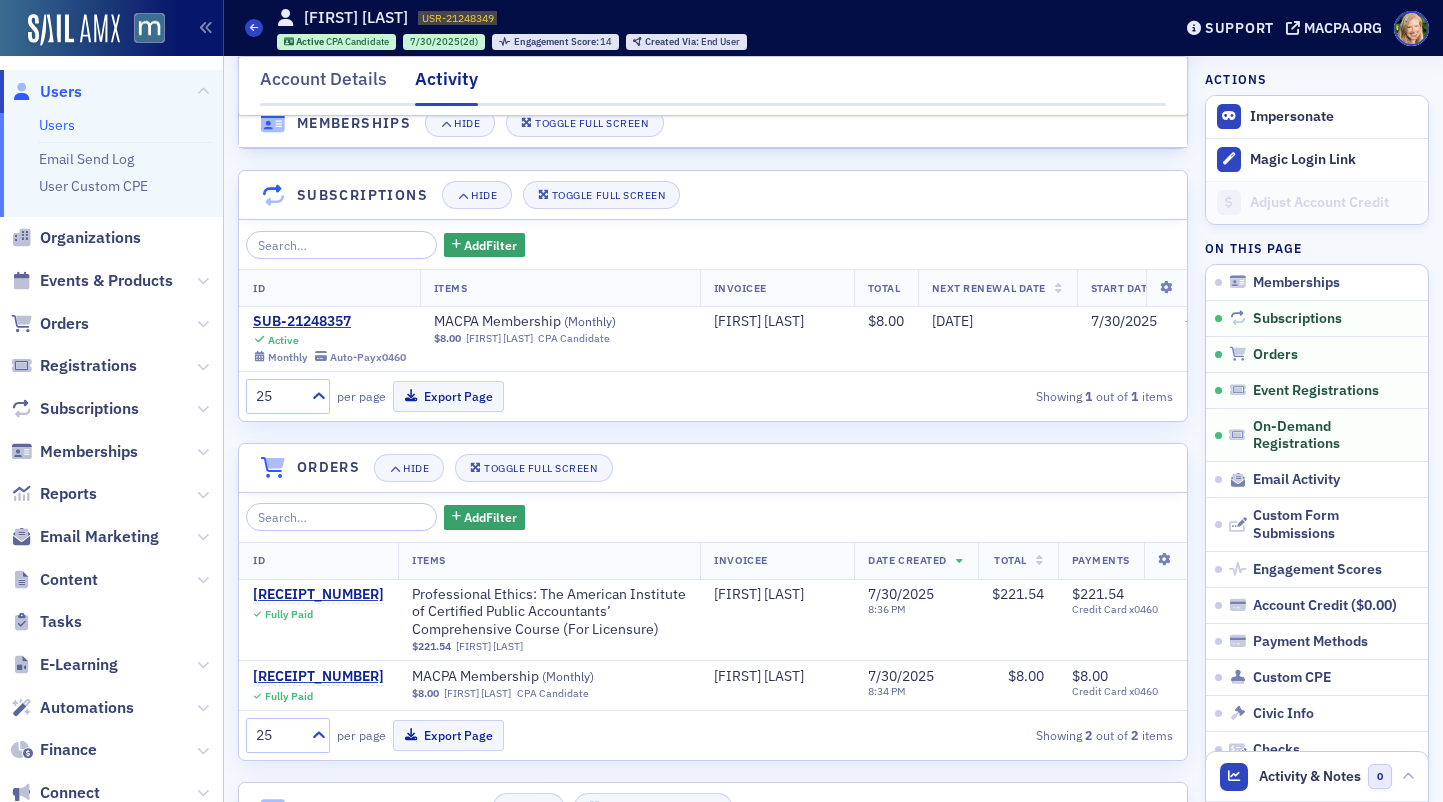 scroll, scrollTop: 257, scrollLeft: 0, axis: vertical 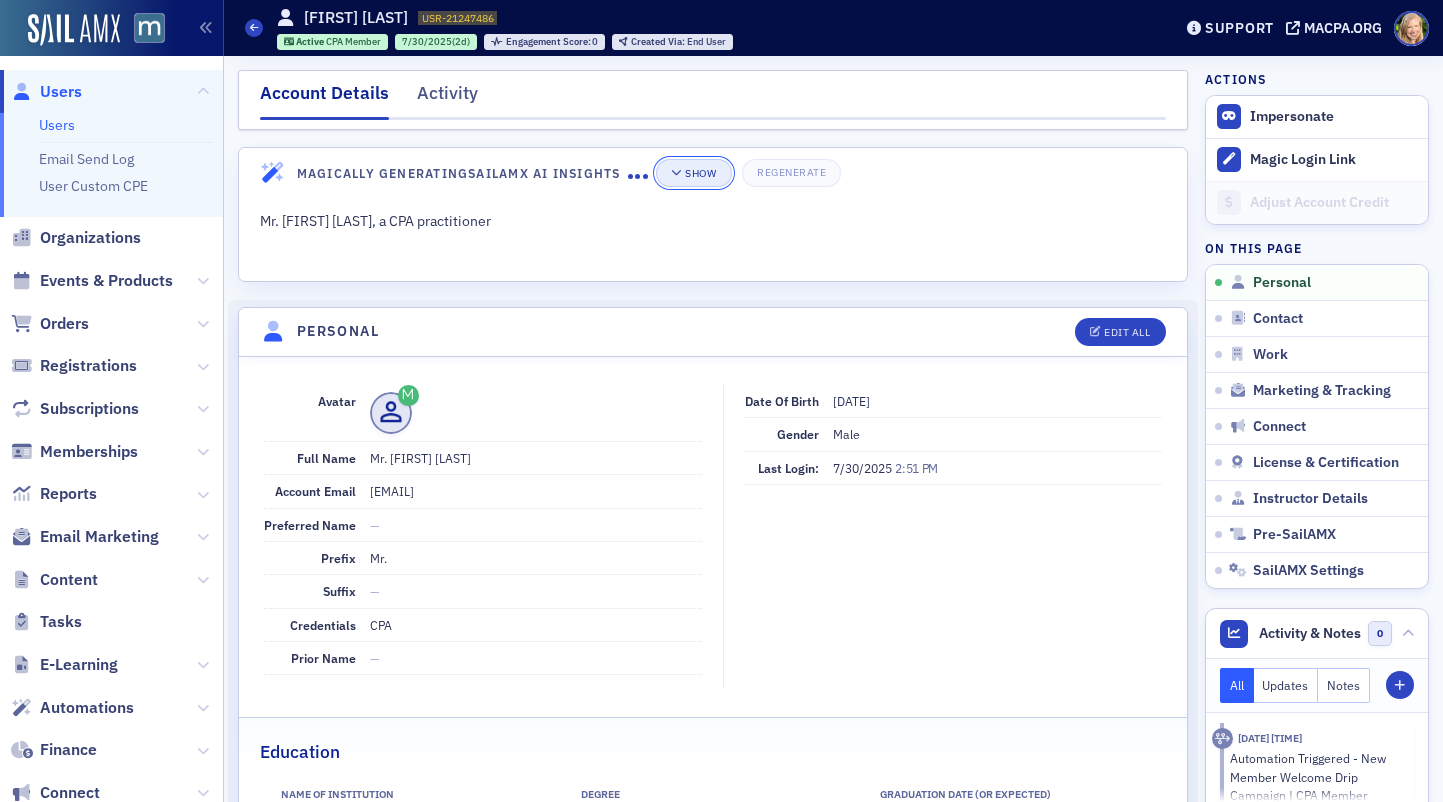 click on "Show" 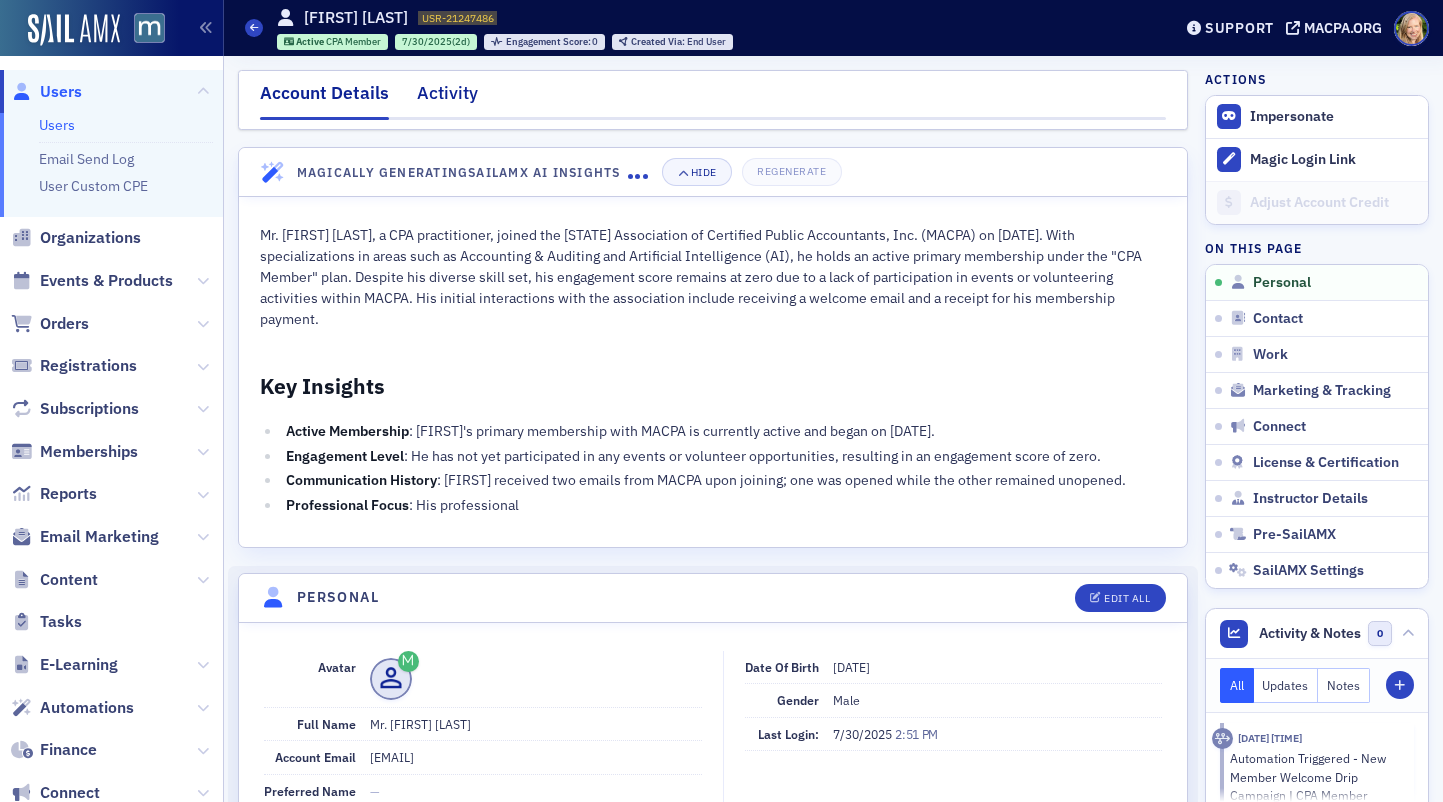 click on "Activity" 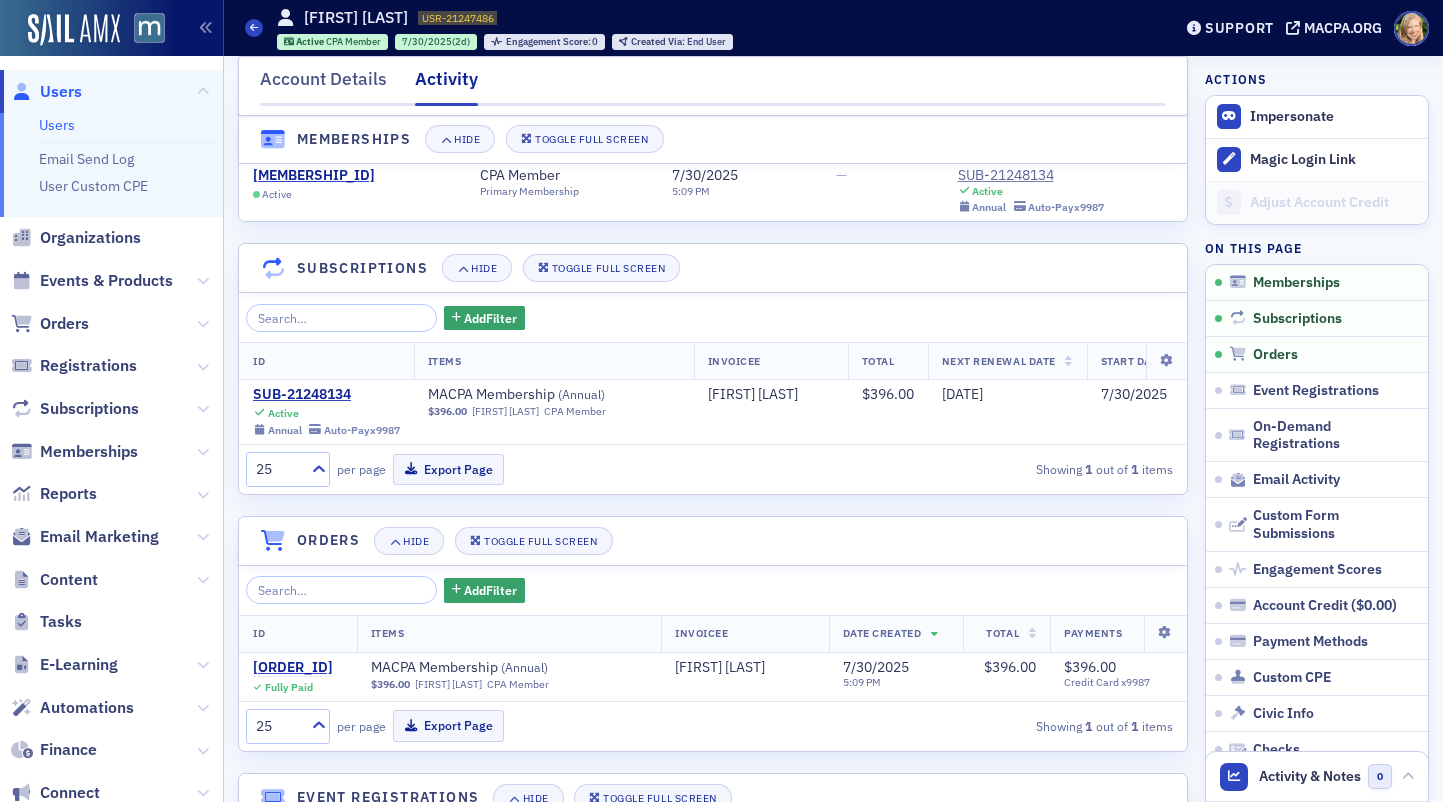 scroll, scrollTop: 27, scrollLeft: 0, axis: vertical 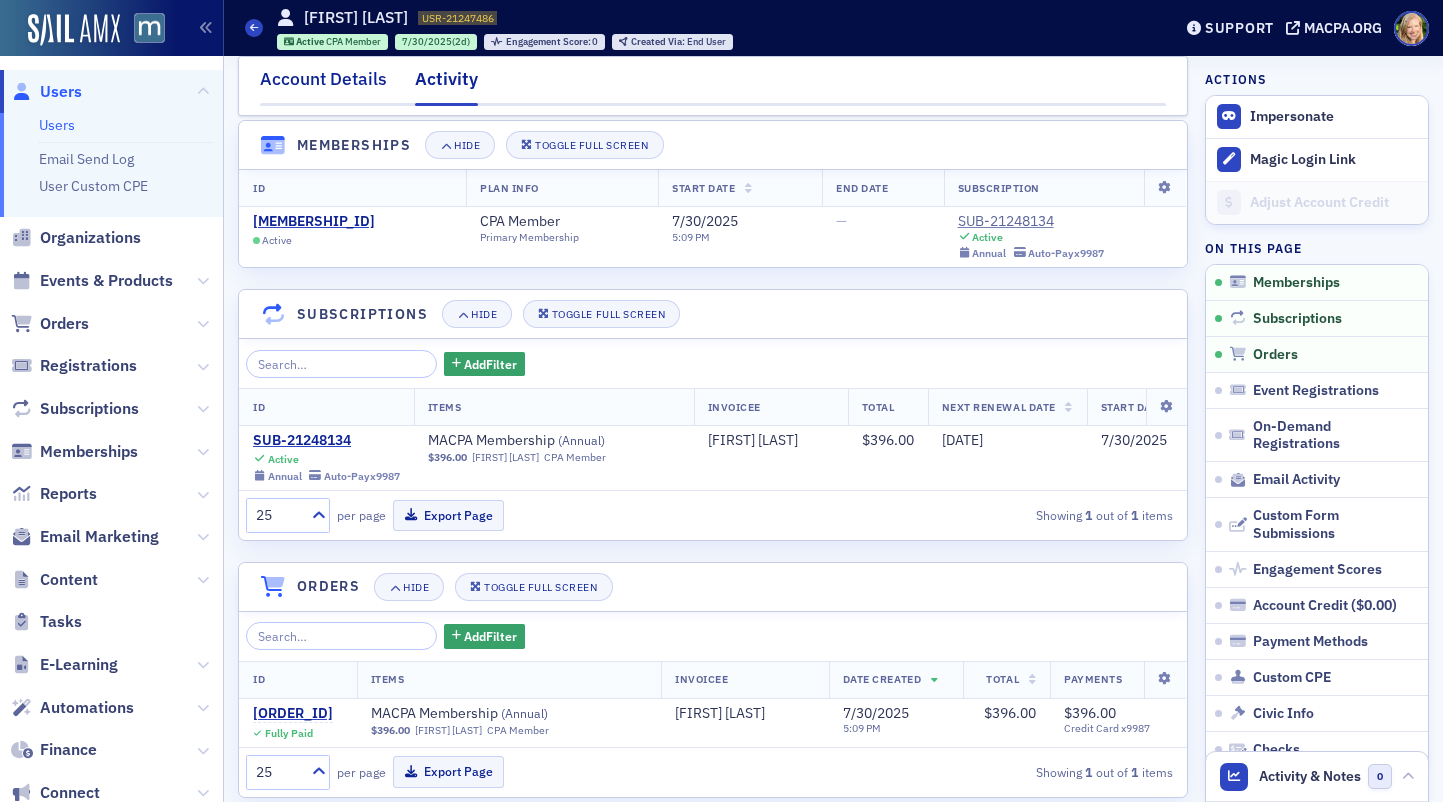 click on "Account Details" 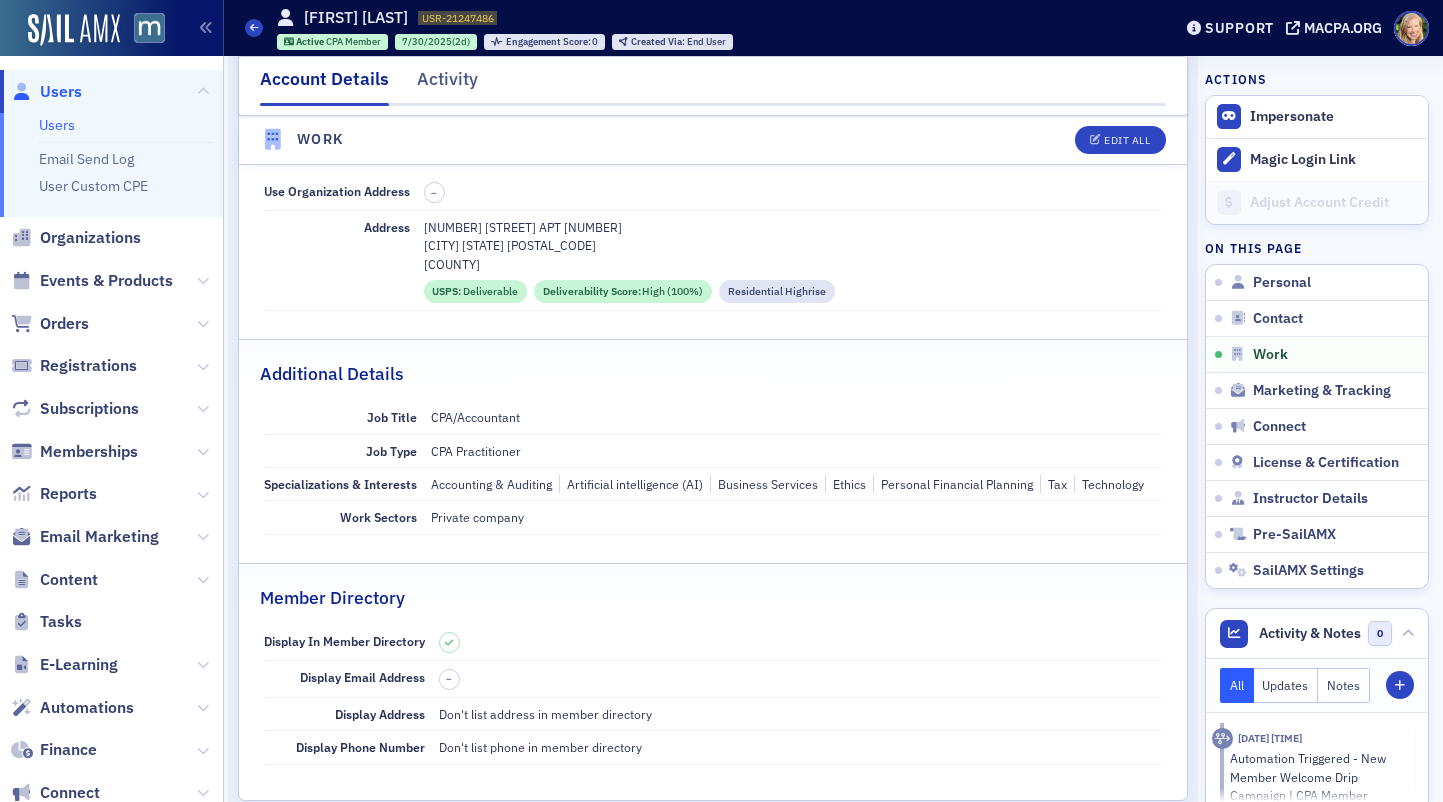 scroll, scrollTop: 1413, scrollLeft: 0, axis: vertical 